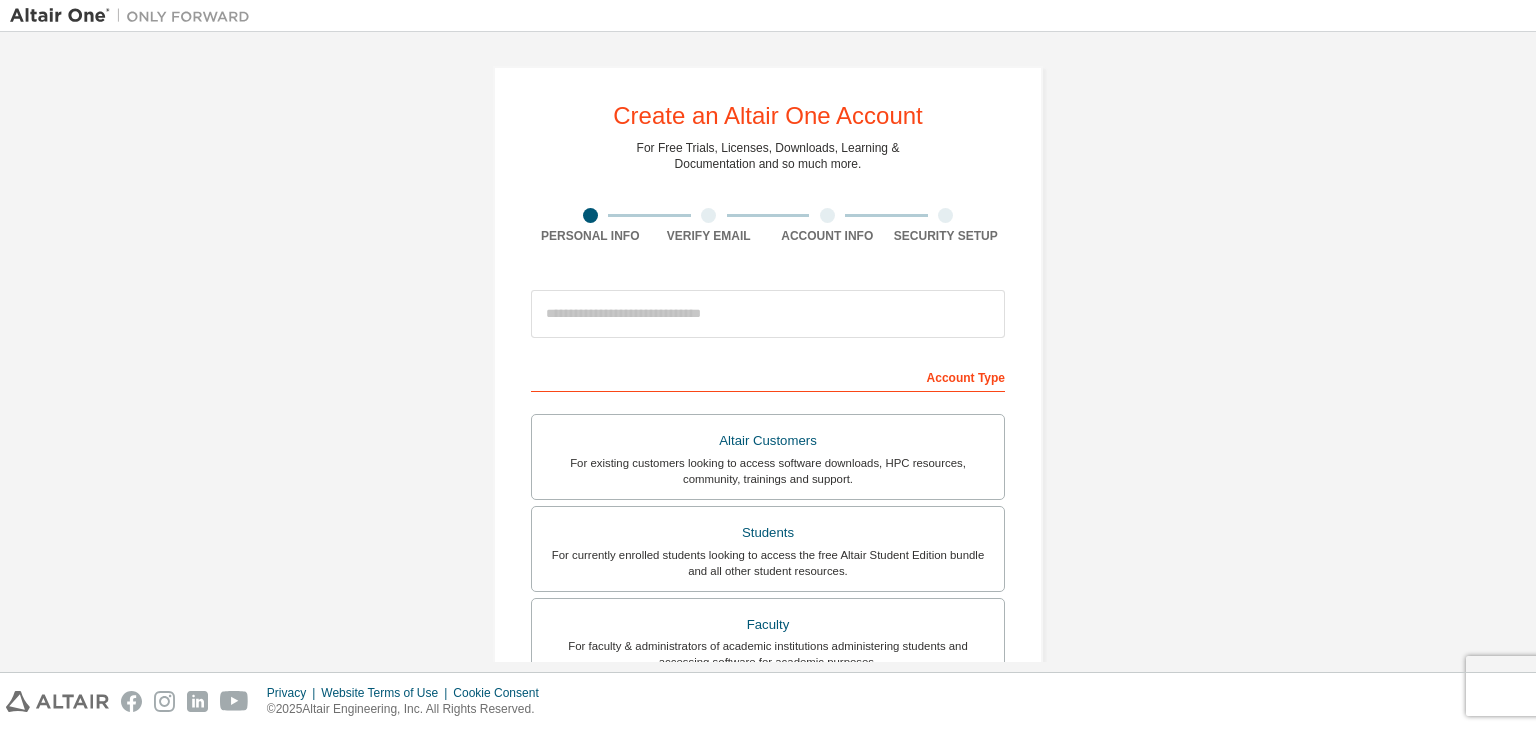 scroll, scrollTop: 0, scrollLeft: 0, axis: both 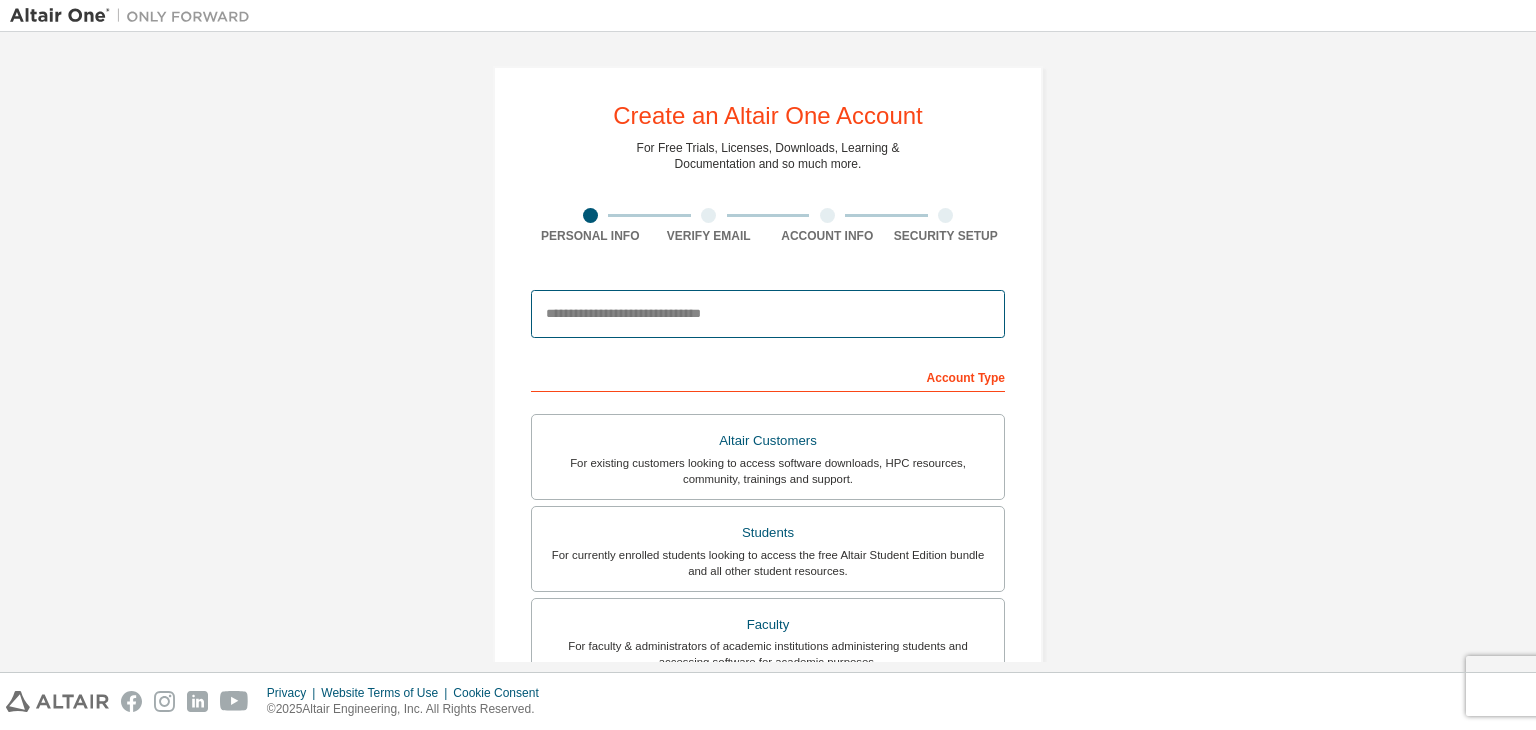 click at bounding box center [768, 314] 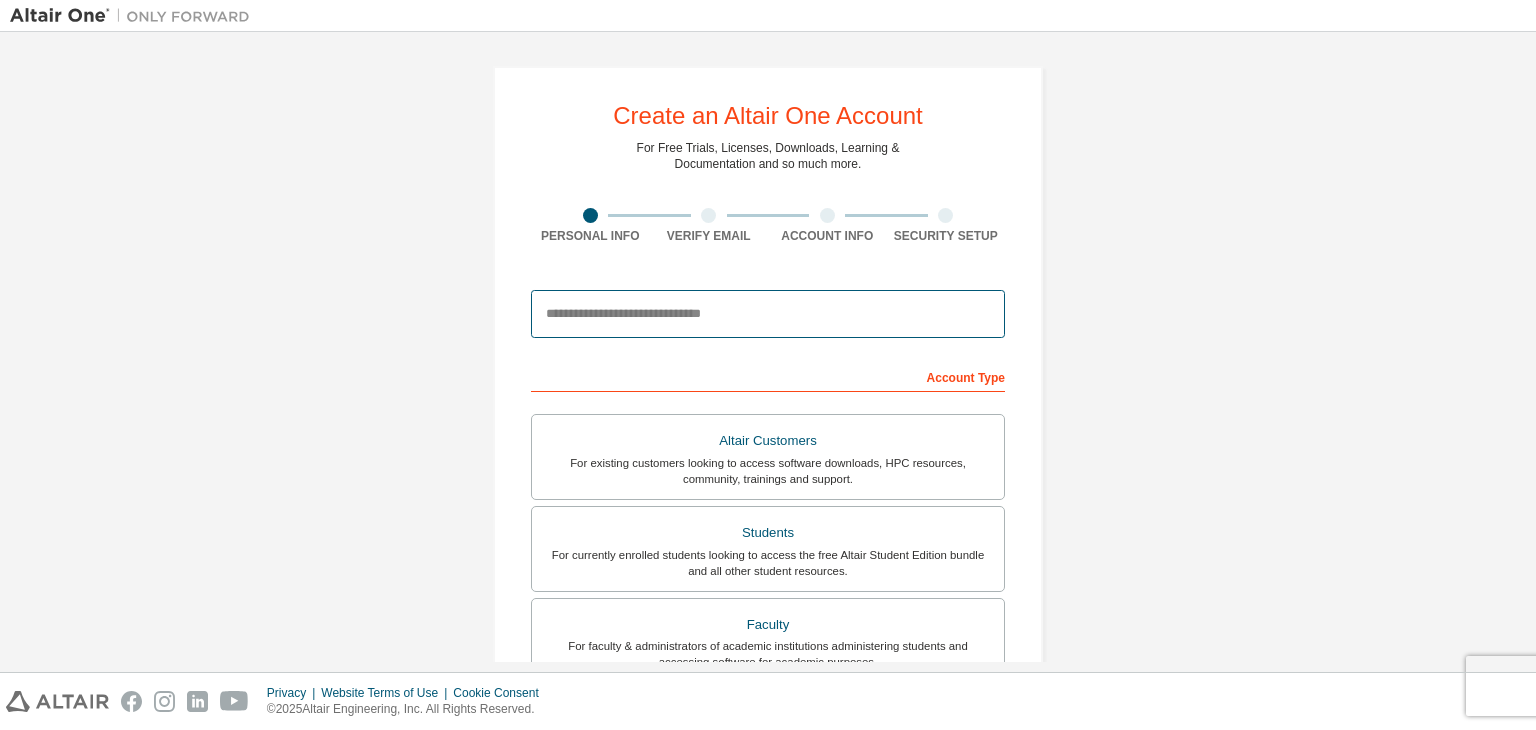 type on "**********" 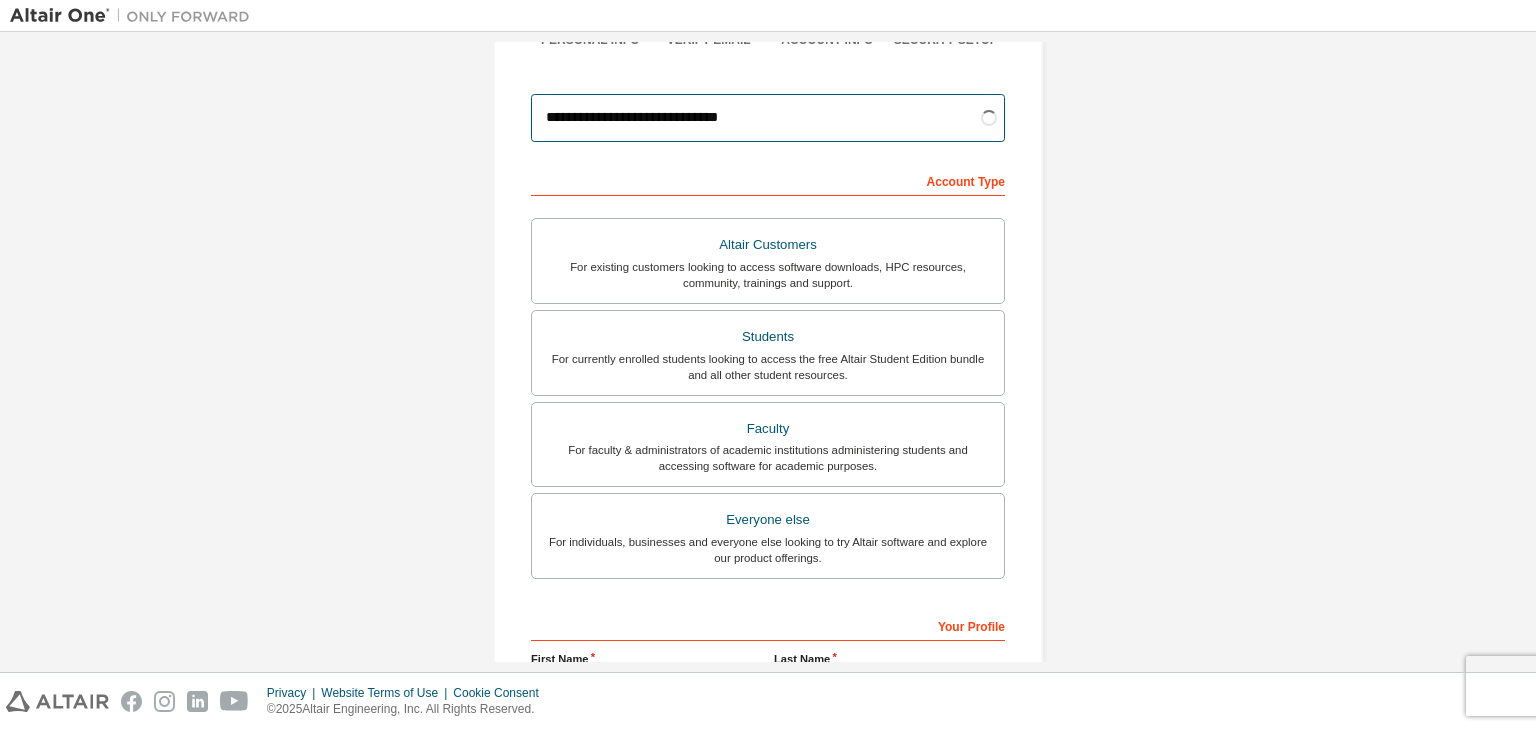scroll, scrollTop: 136, scrollLeft: 0, axis: vertical 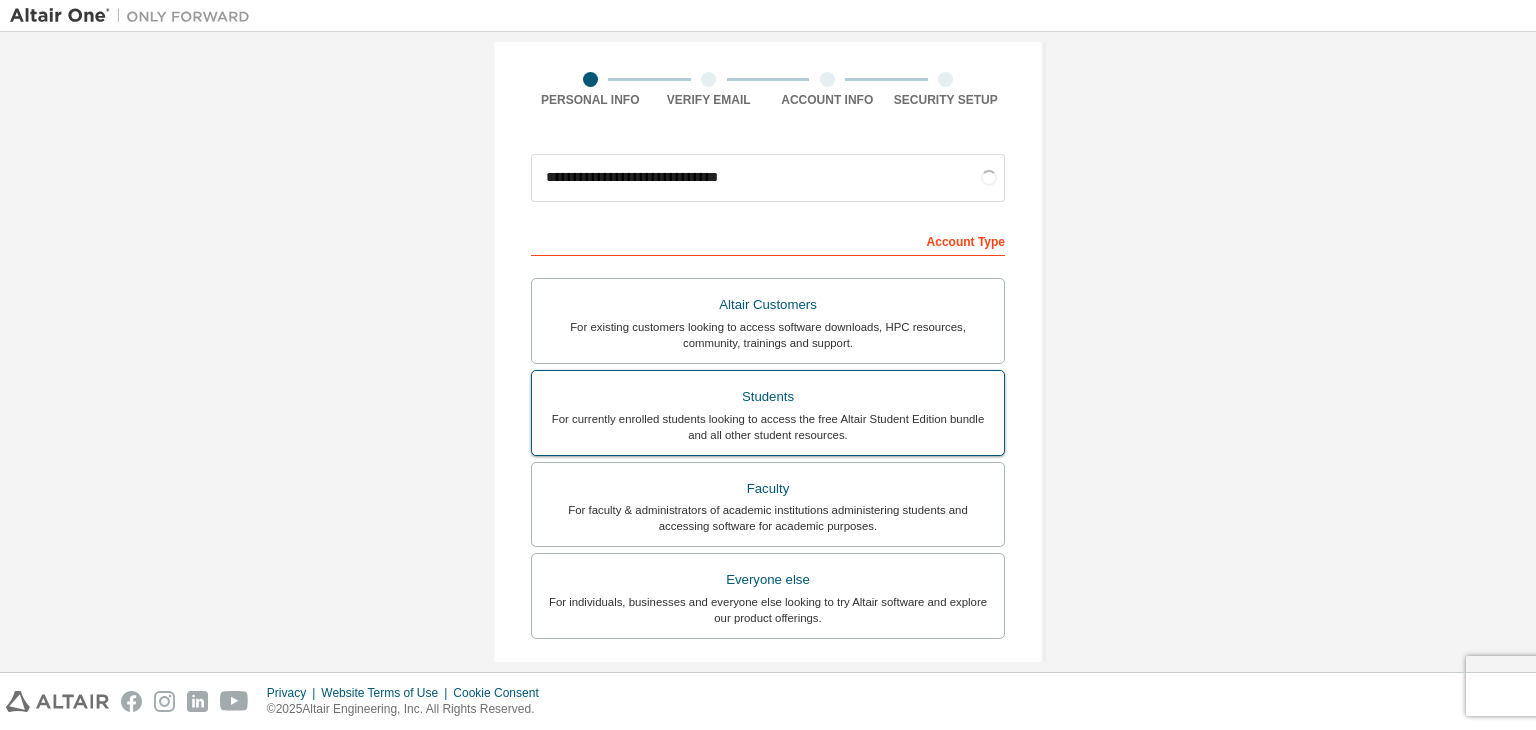 click on "Students" at bounding box center (768, 397) 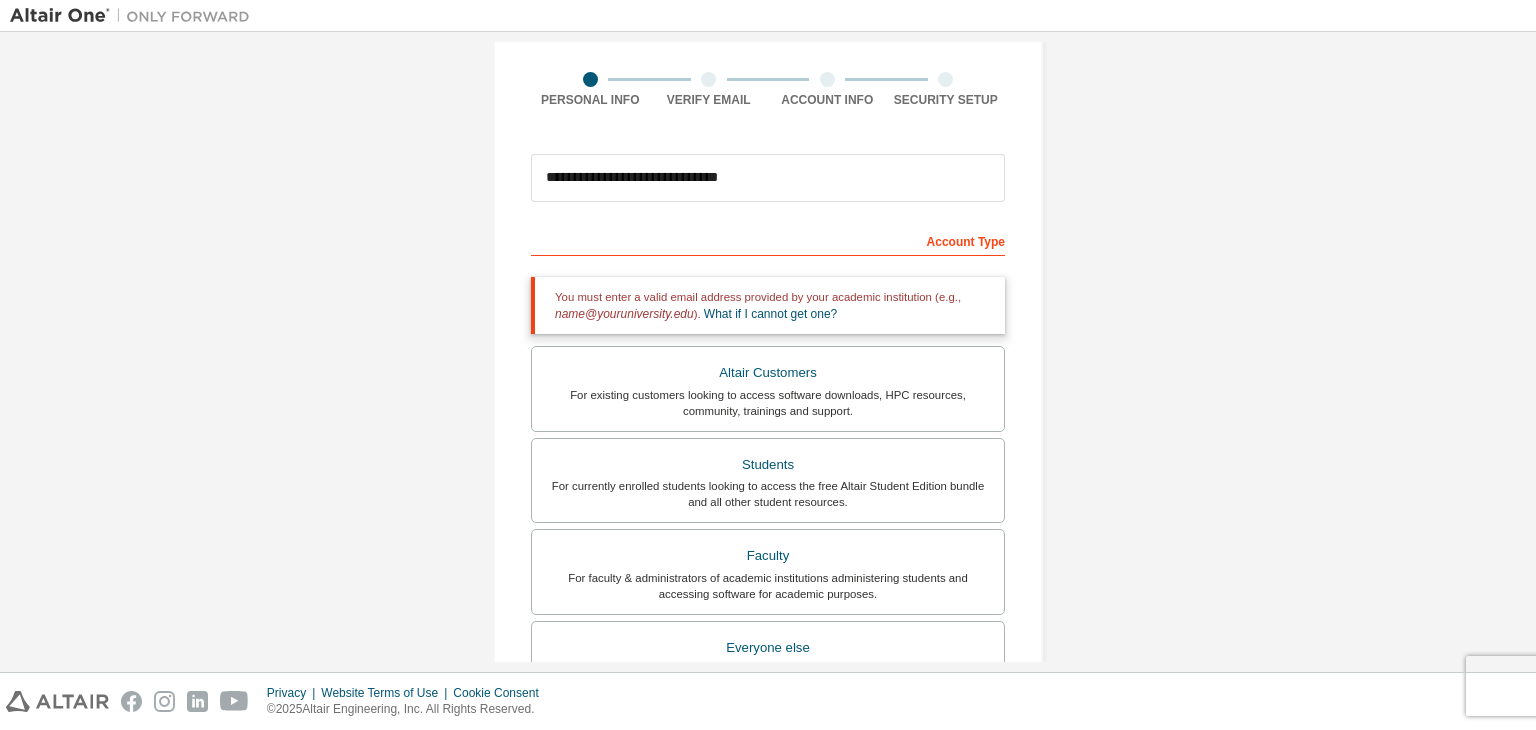 click at bounding box center [708, 79] 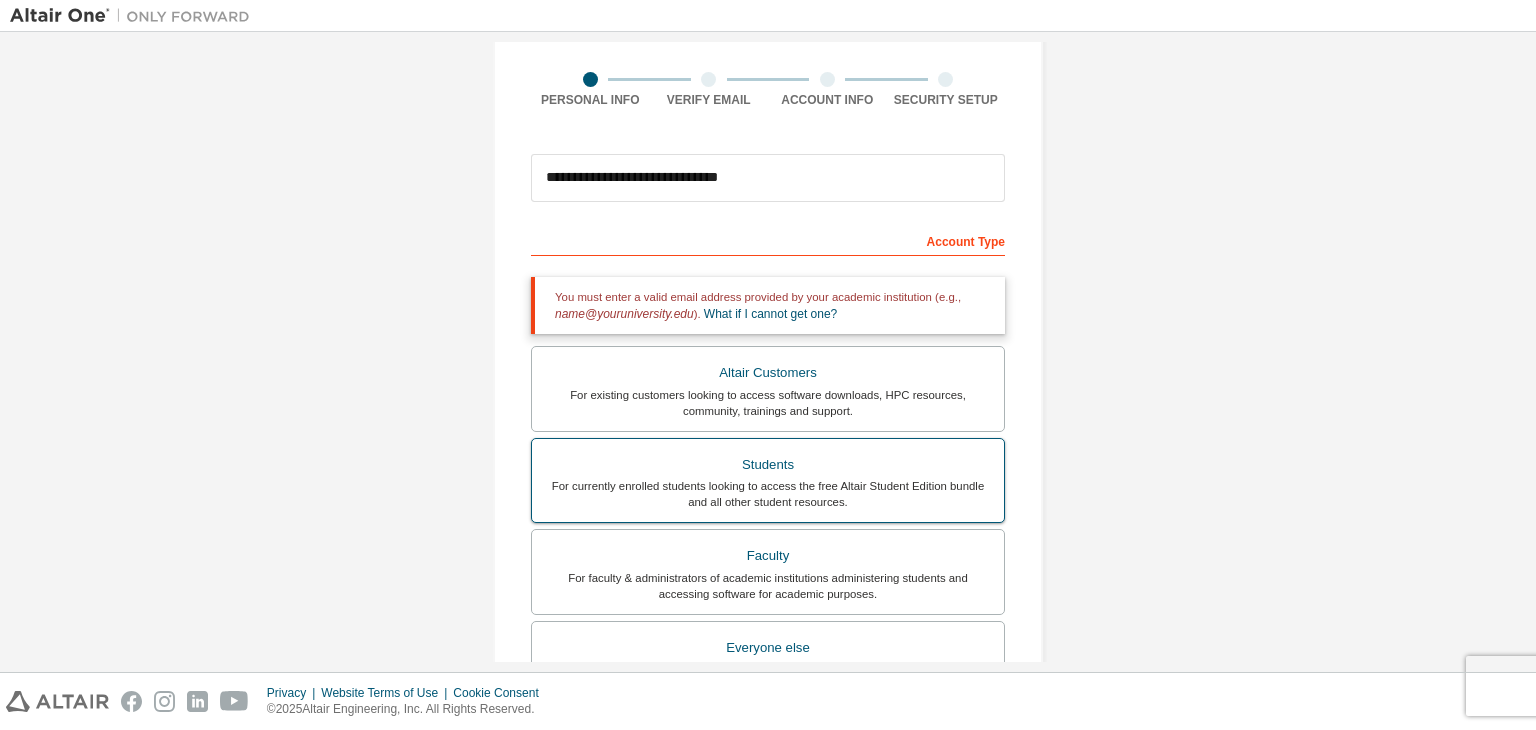 click on "For currently enrolled students looking to access the free Altair Student Edition bundle and all other student resources." at bounding box center (768, 494) 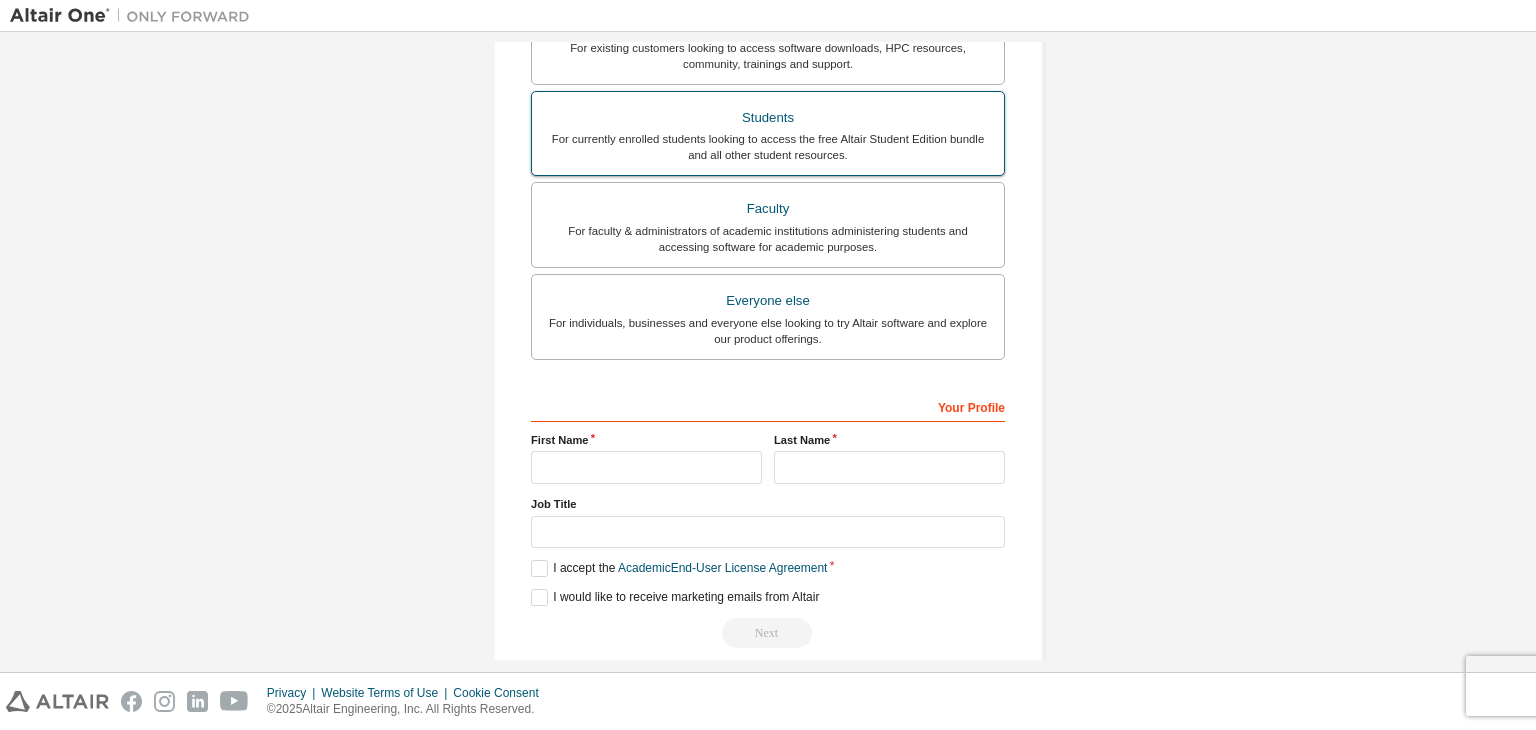 scroll, scrollTop: 504, scrollLeft: 0, axis: vertical 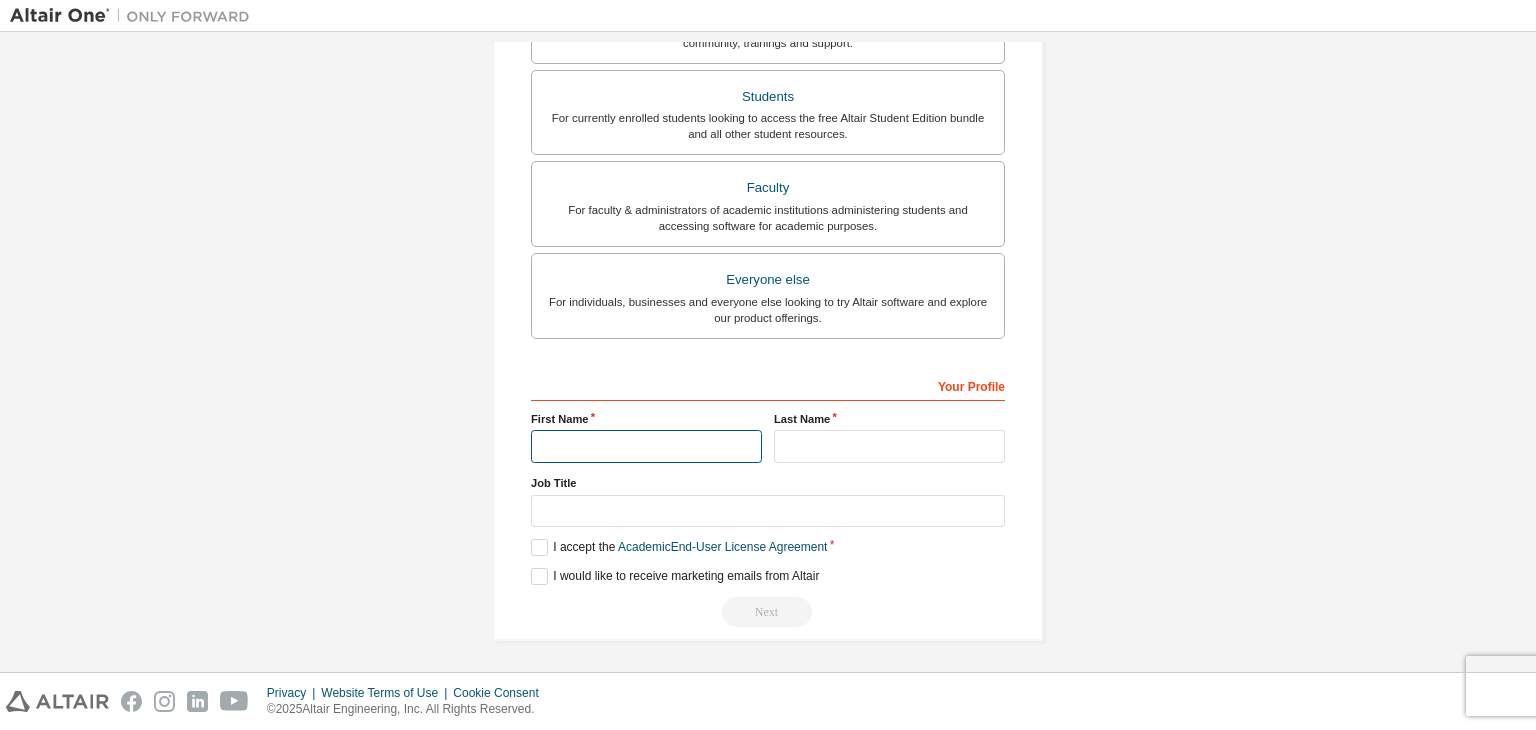 click at bounding box center (646, 446) 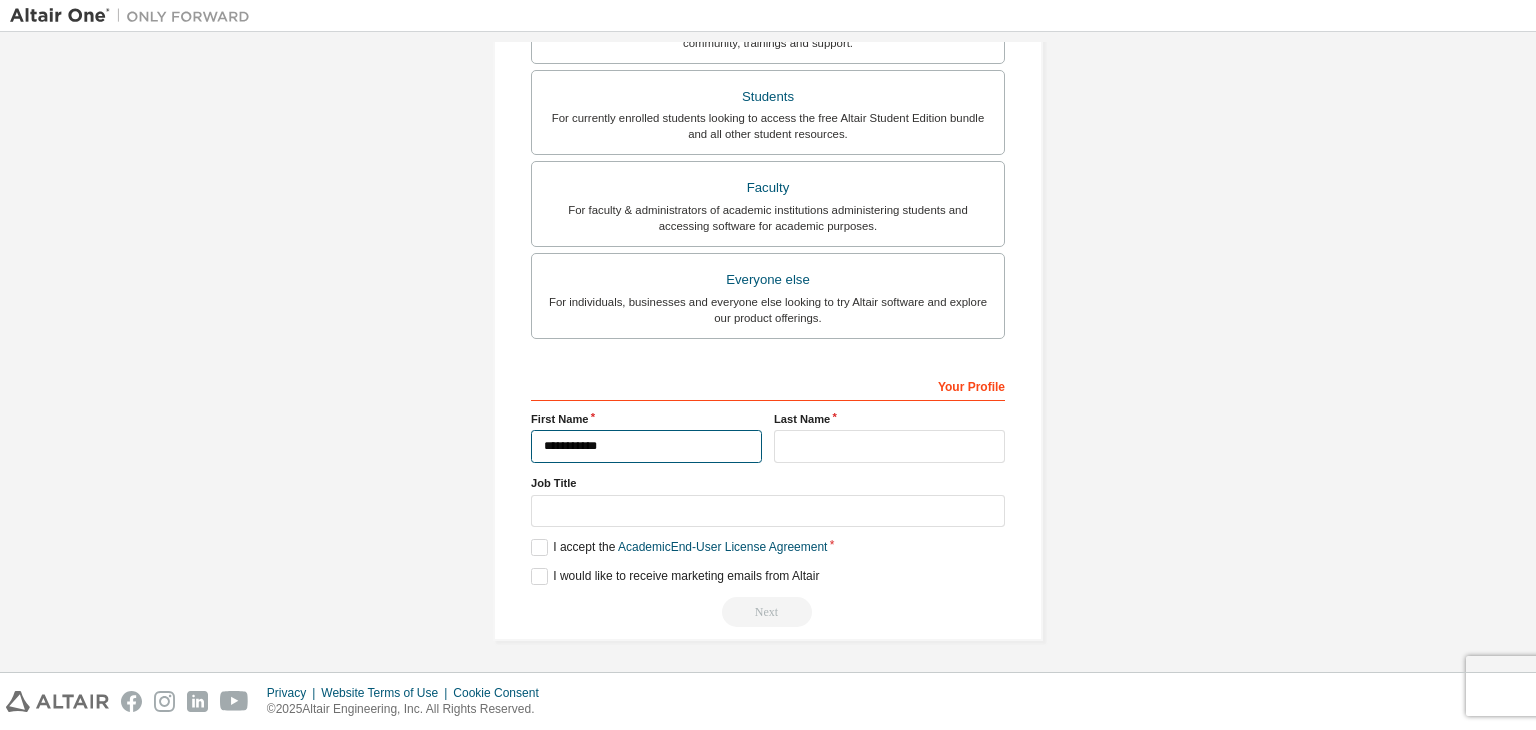 type on "**********" 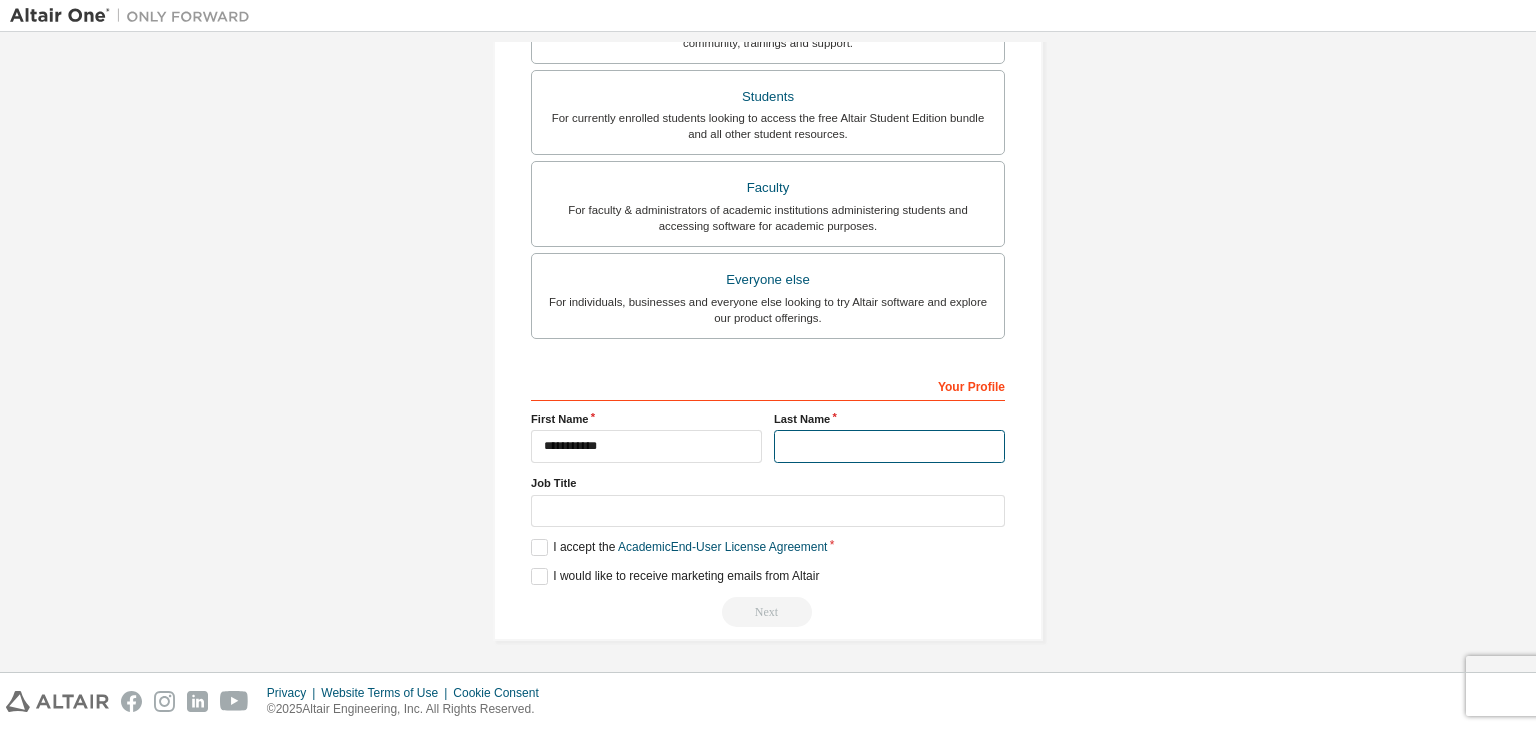 click at bounding box center [889, 446] 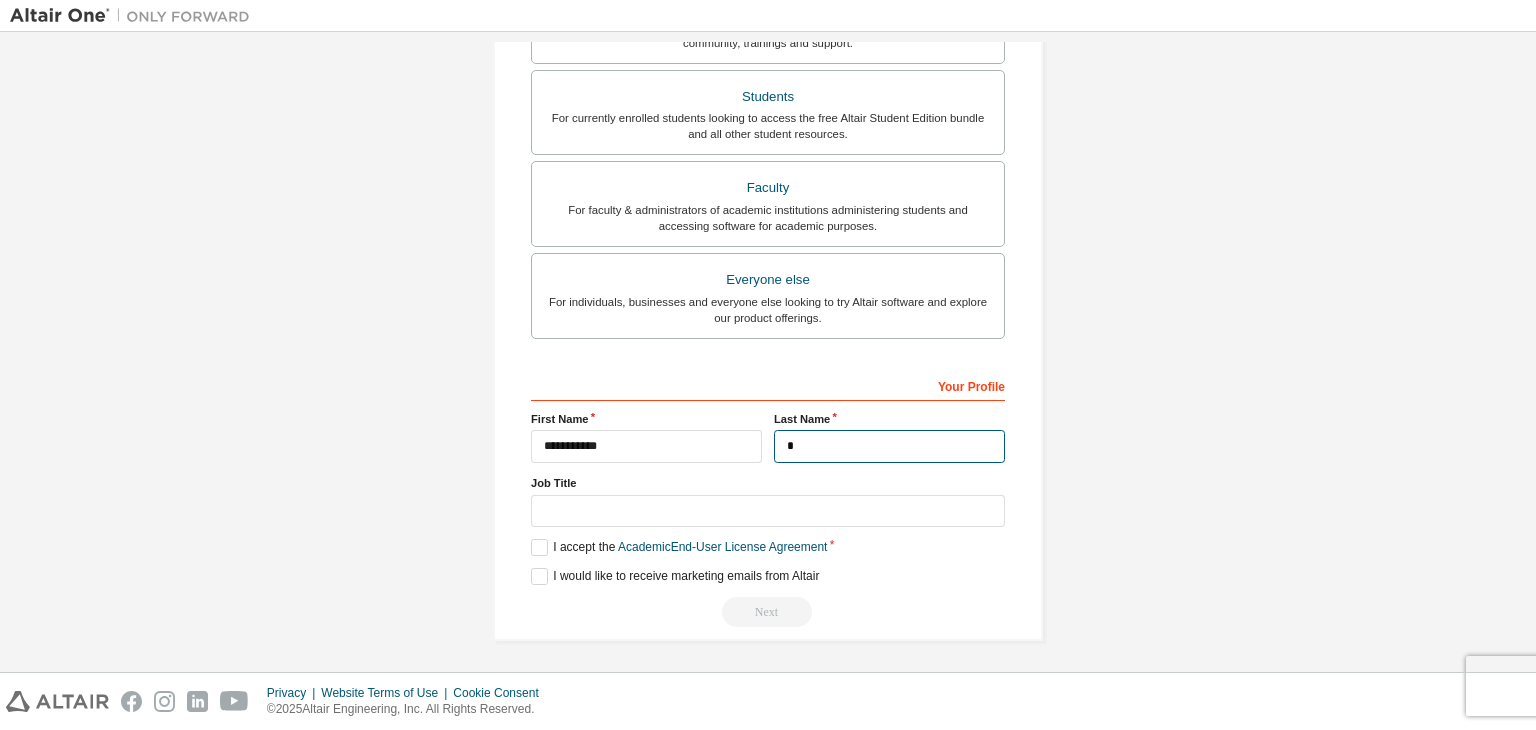 type on "*" 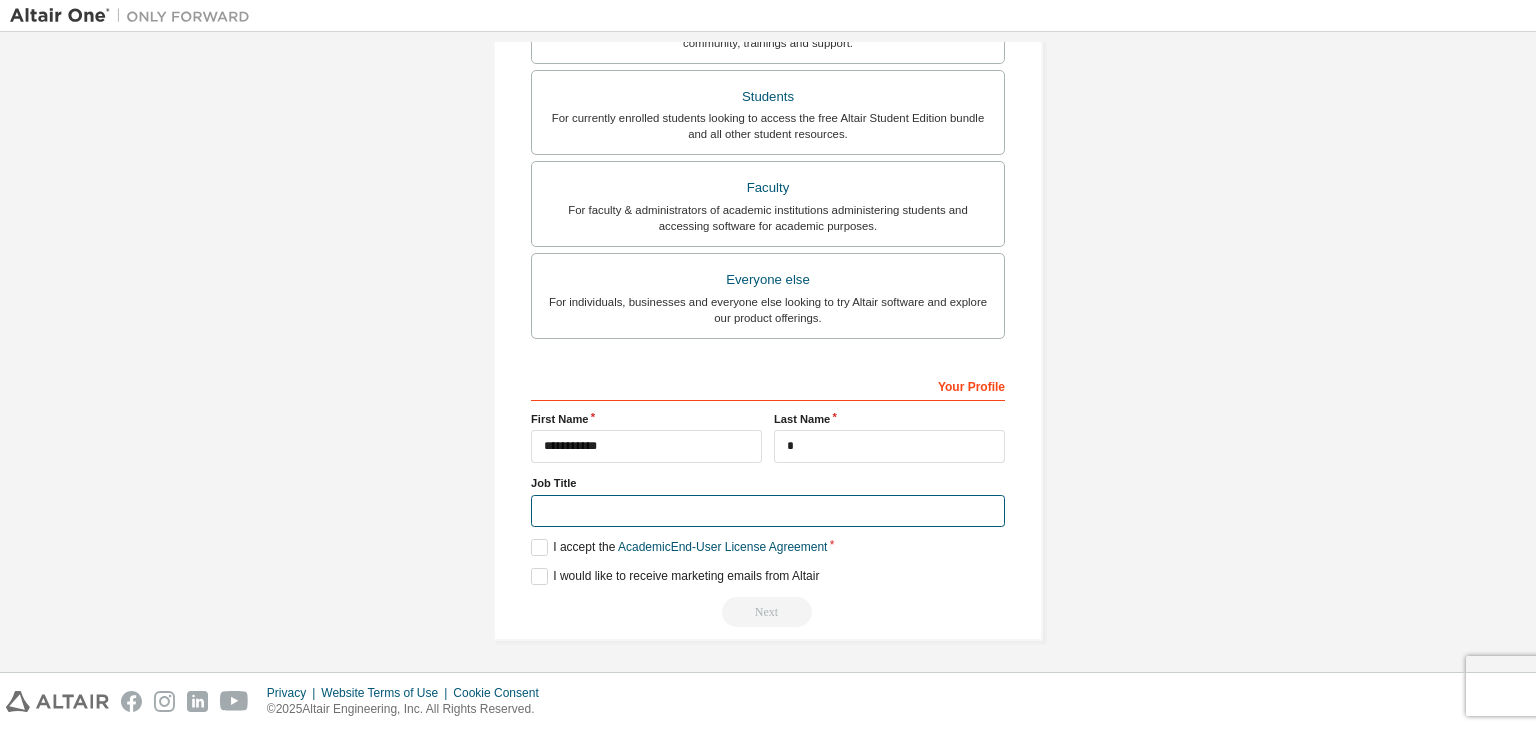 click at bounding box center (768, 511) 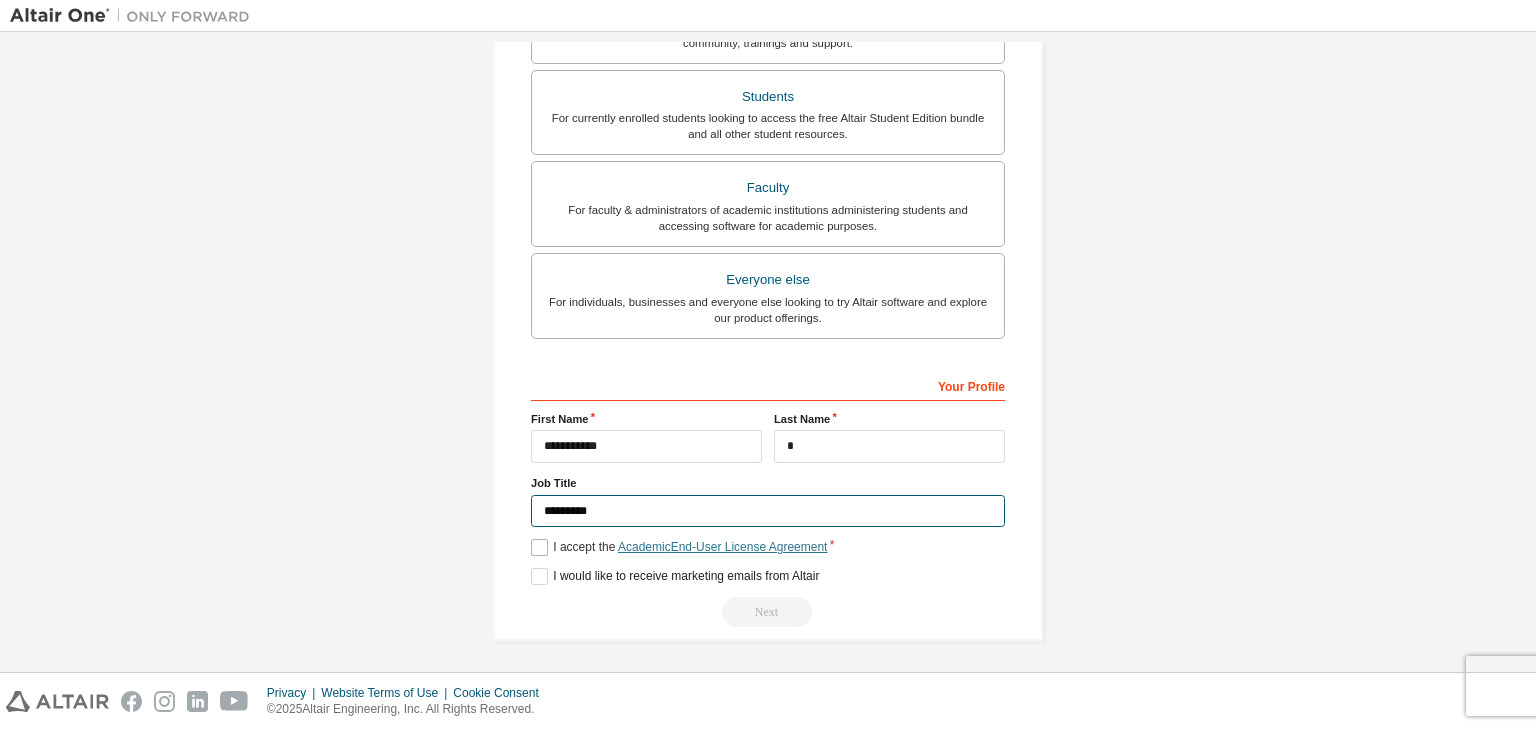 type on "*********" 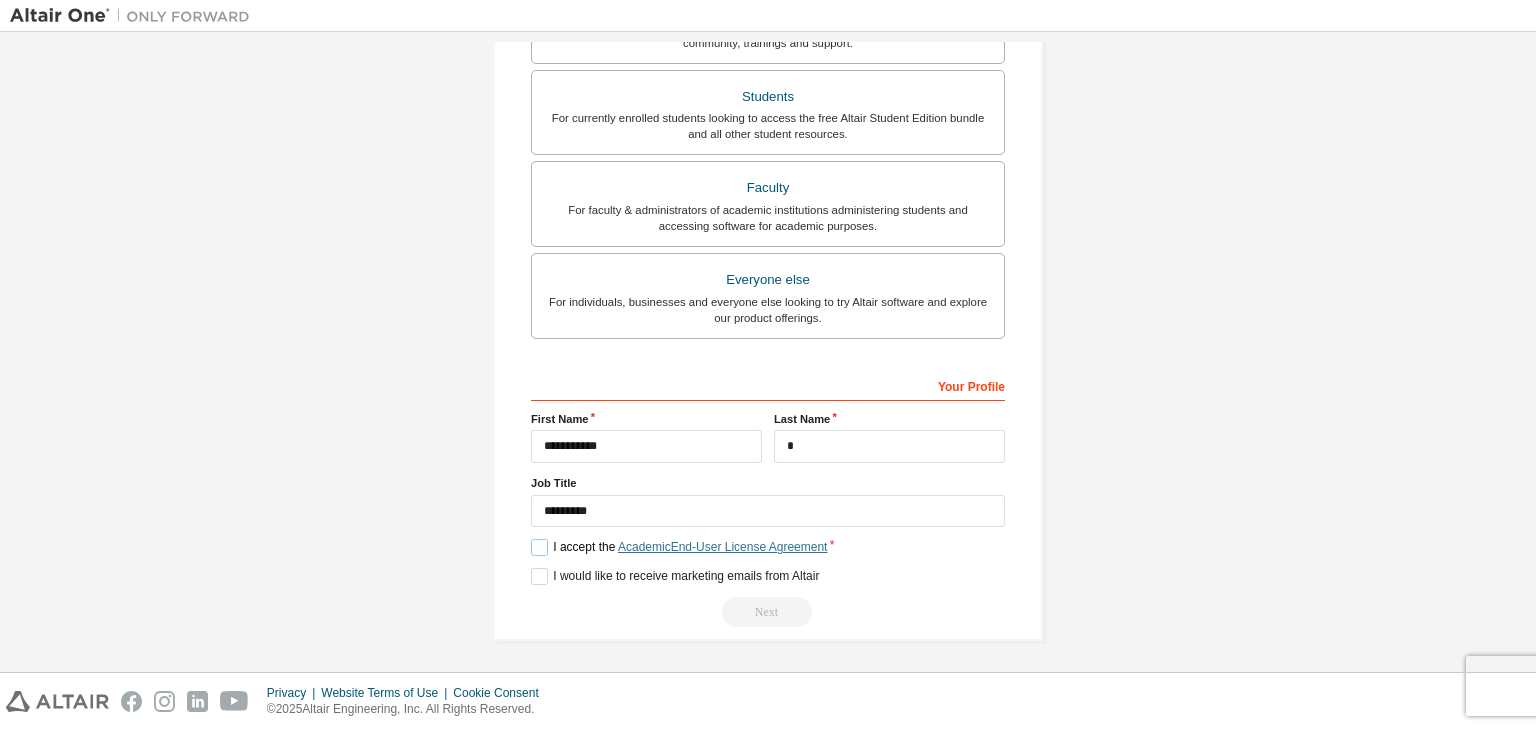 click on "Academic   End-User License Agreement" at bounding box center (722, 547) 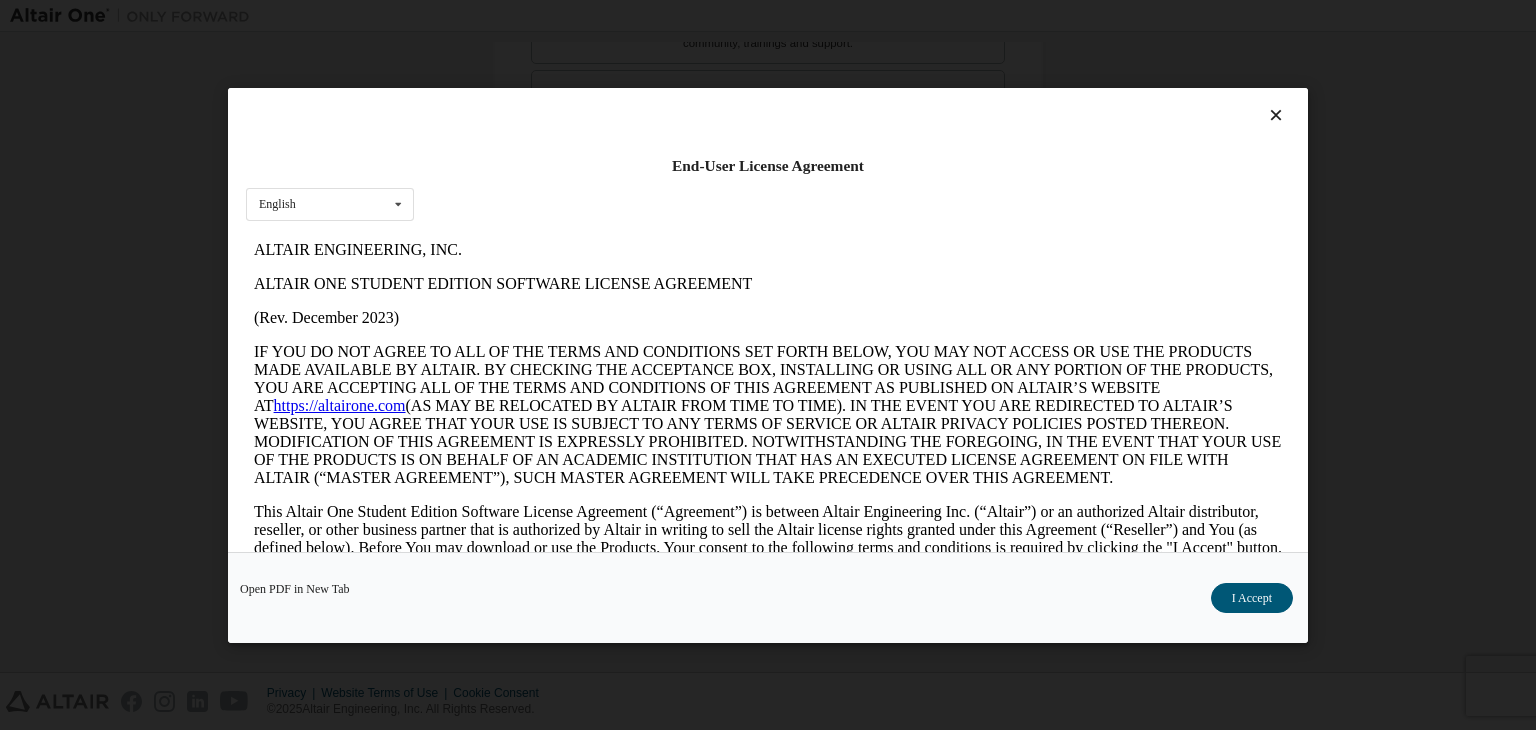 scroll, scrollTop: 0, scrollLeft: 0, axis: both 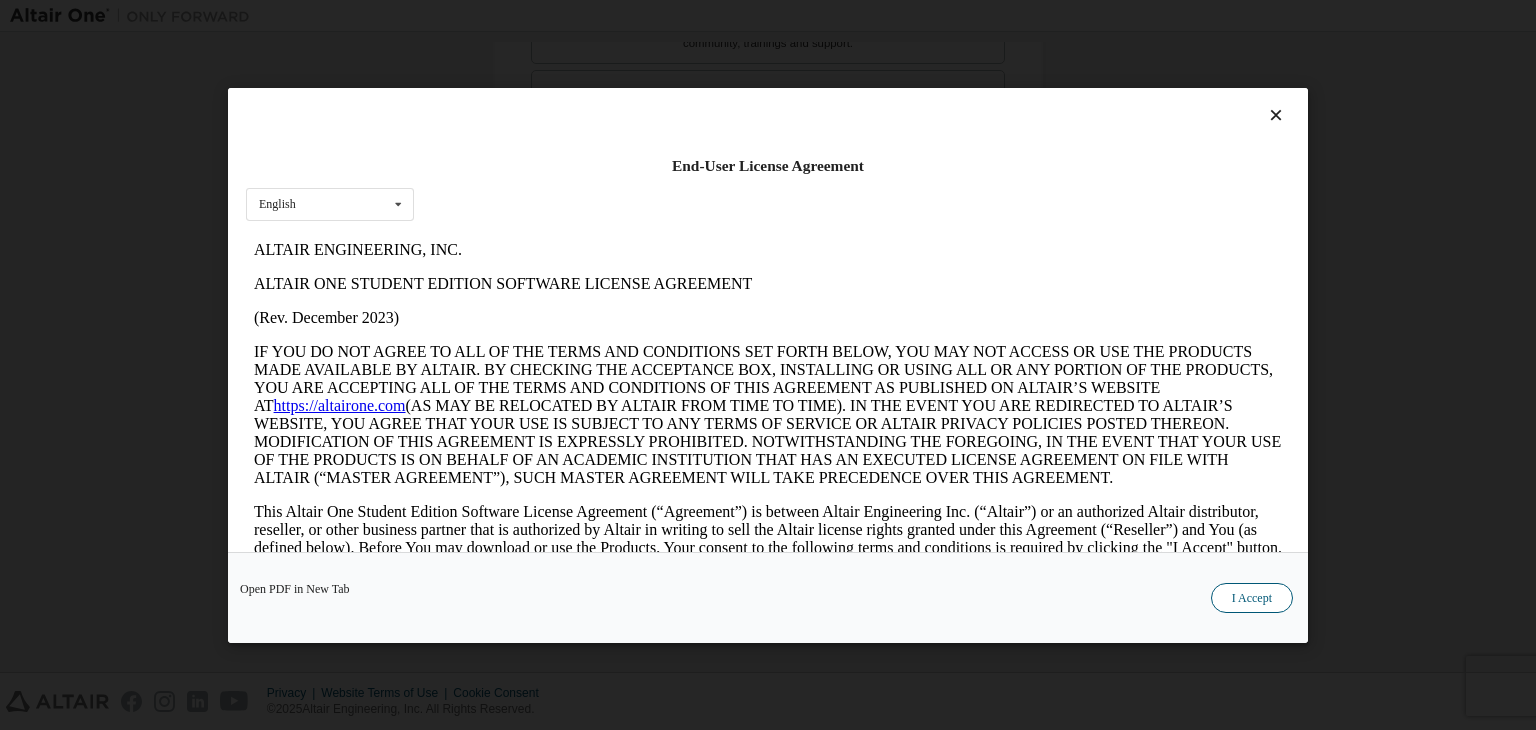 click on "I Accept" at bounding box center [1252, 598] 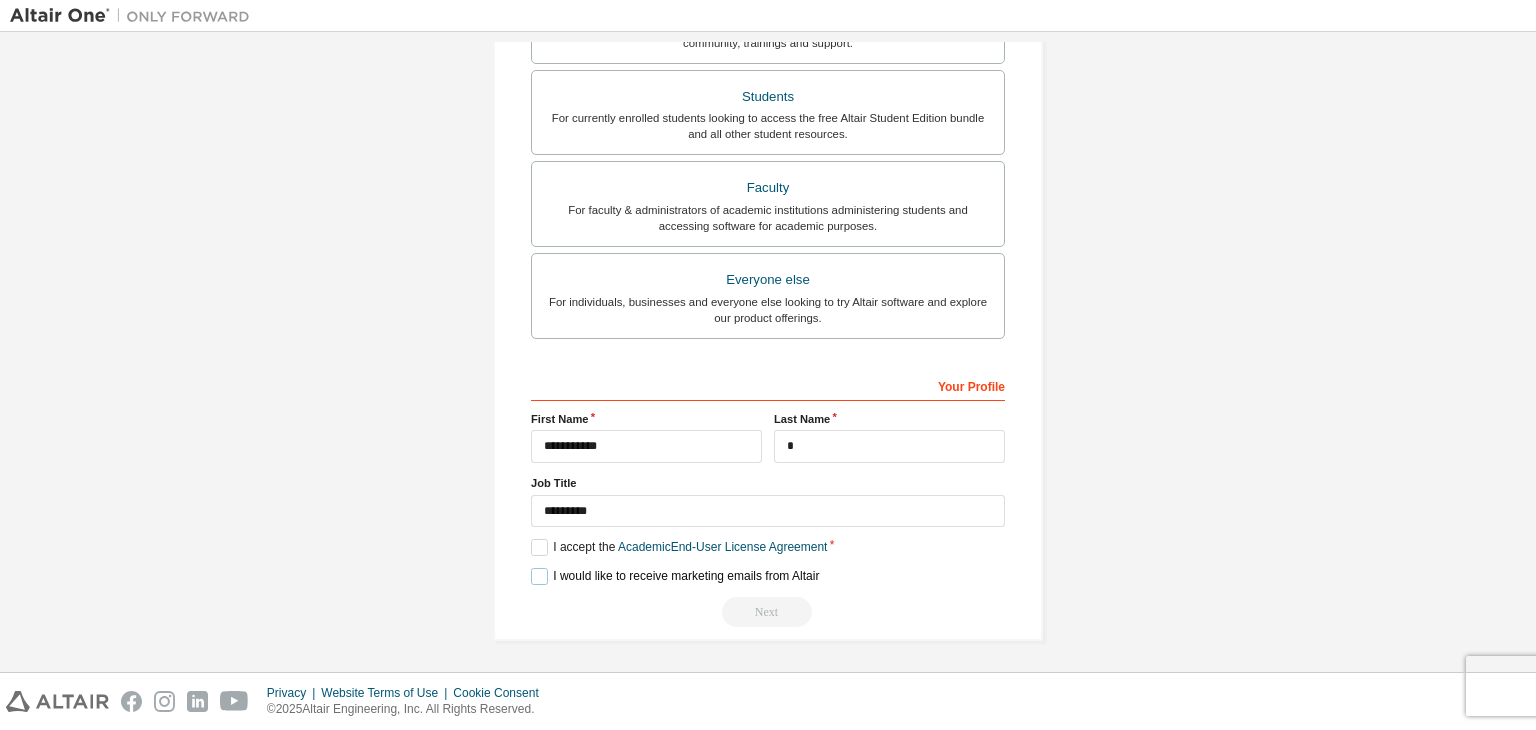 click on "I would like to receive marketing emails from Altair" at bounding box center [675, 576] 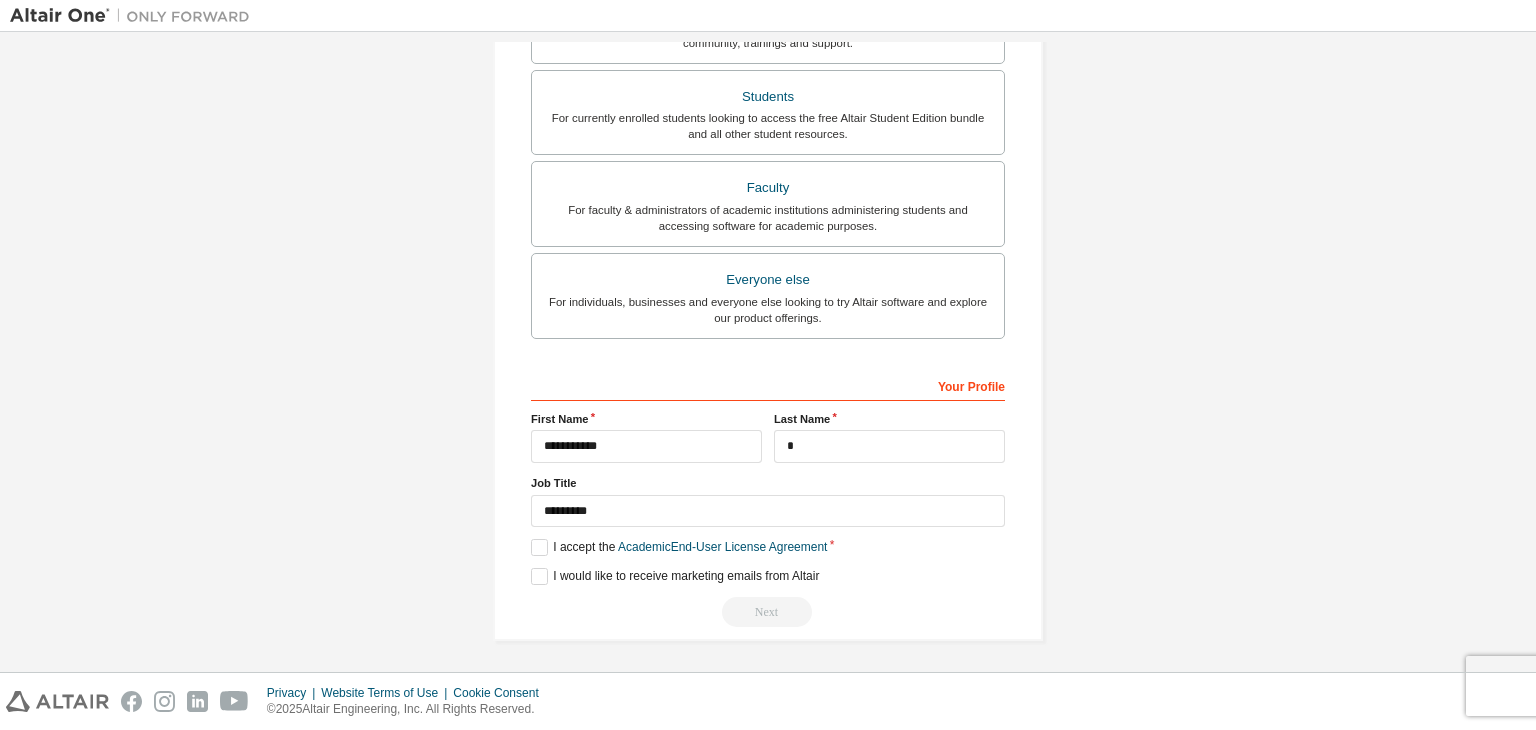 click on "Next" at bounding box center (768, 612) 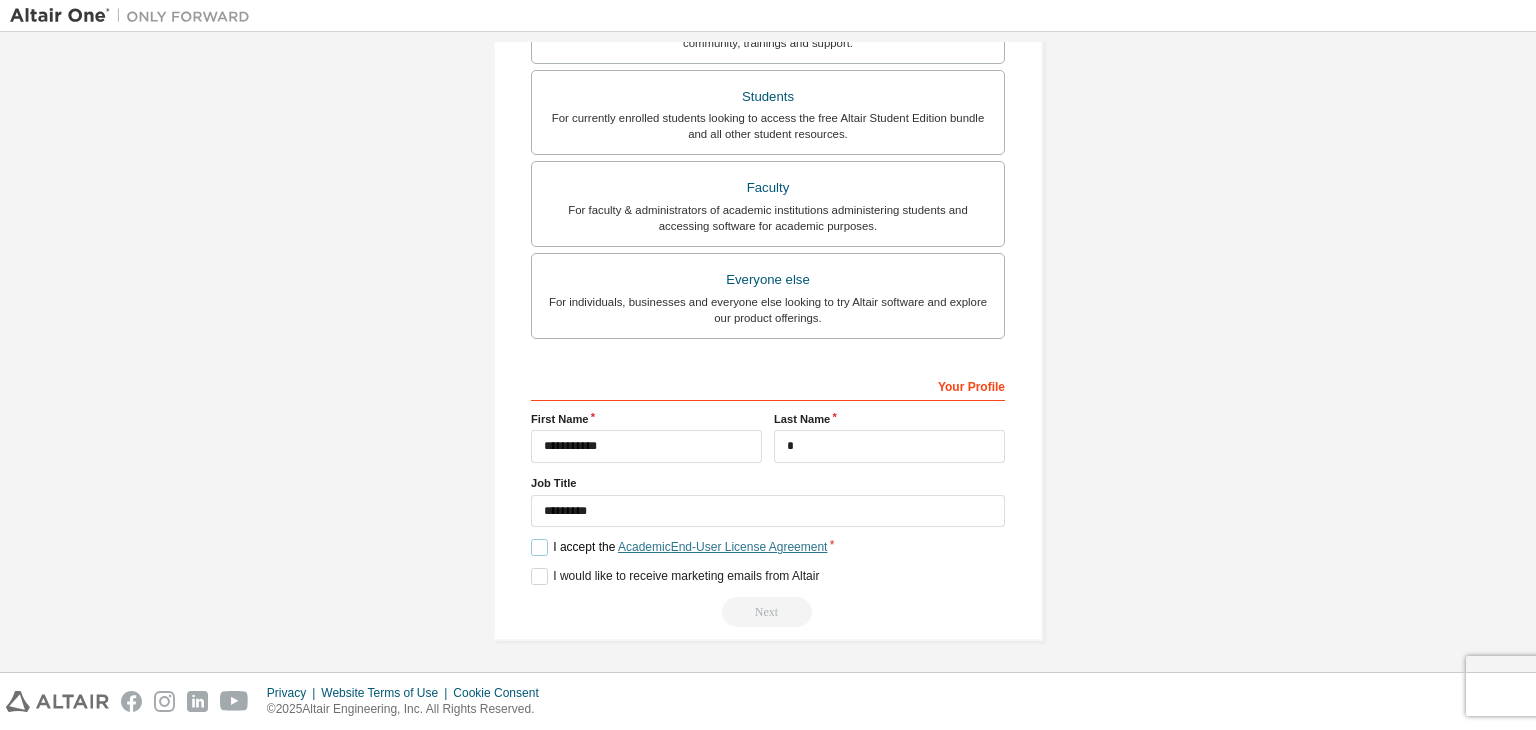 click on "Academic   End-User License Agreement" at bounding box center (722, 547) 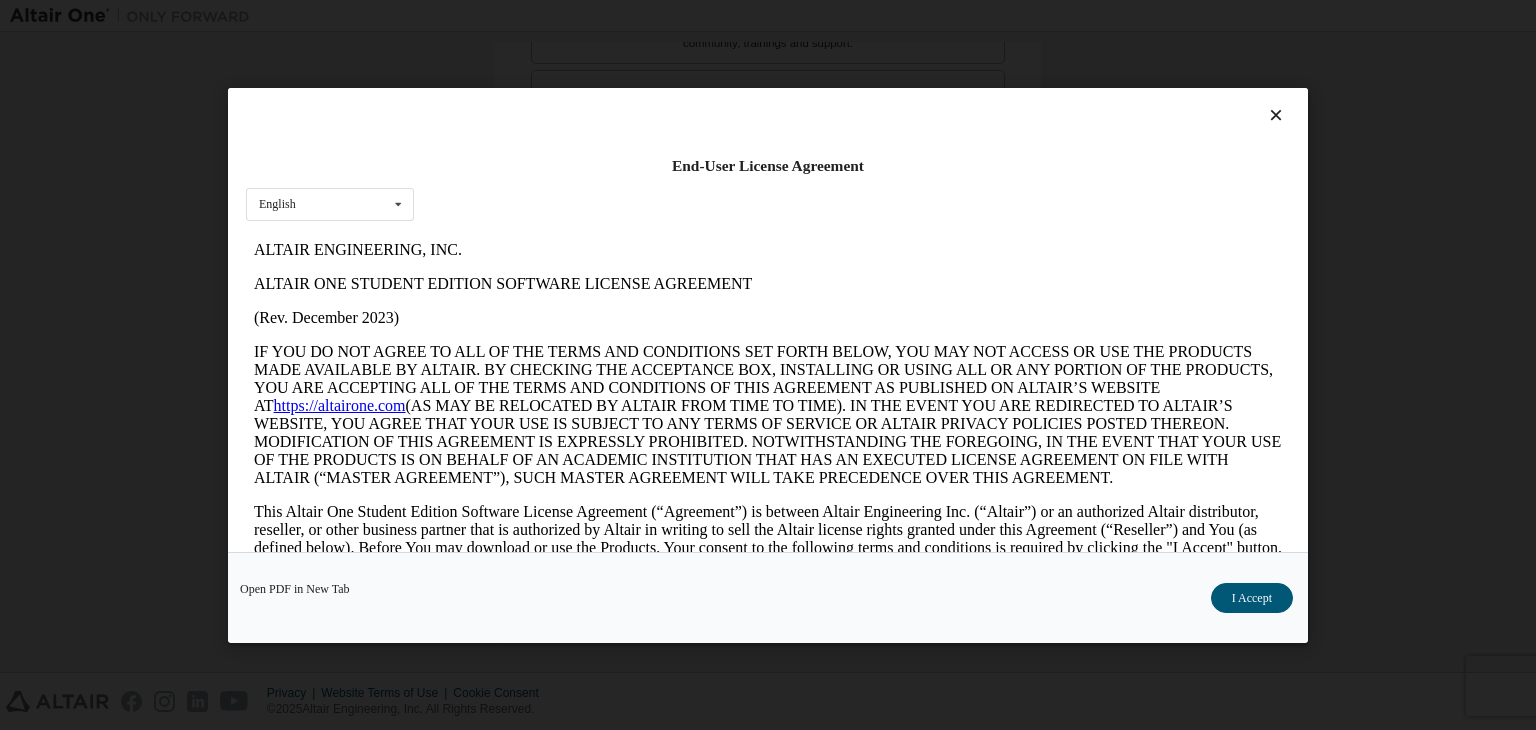 scroll, scrollTop: 0, scrollLeft: 0, axis: both 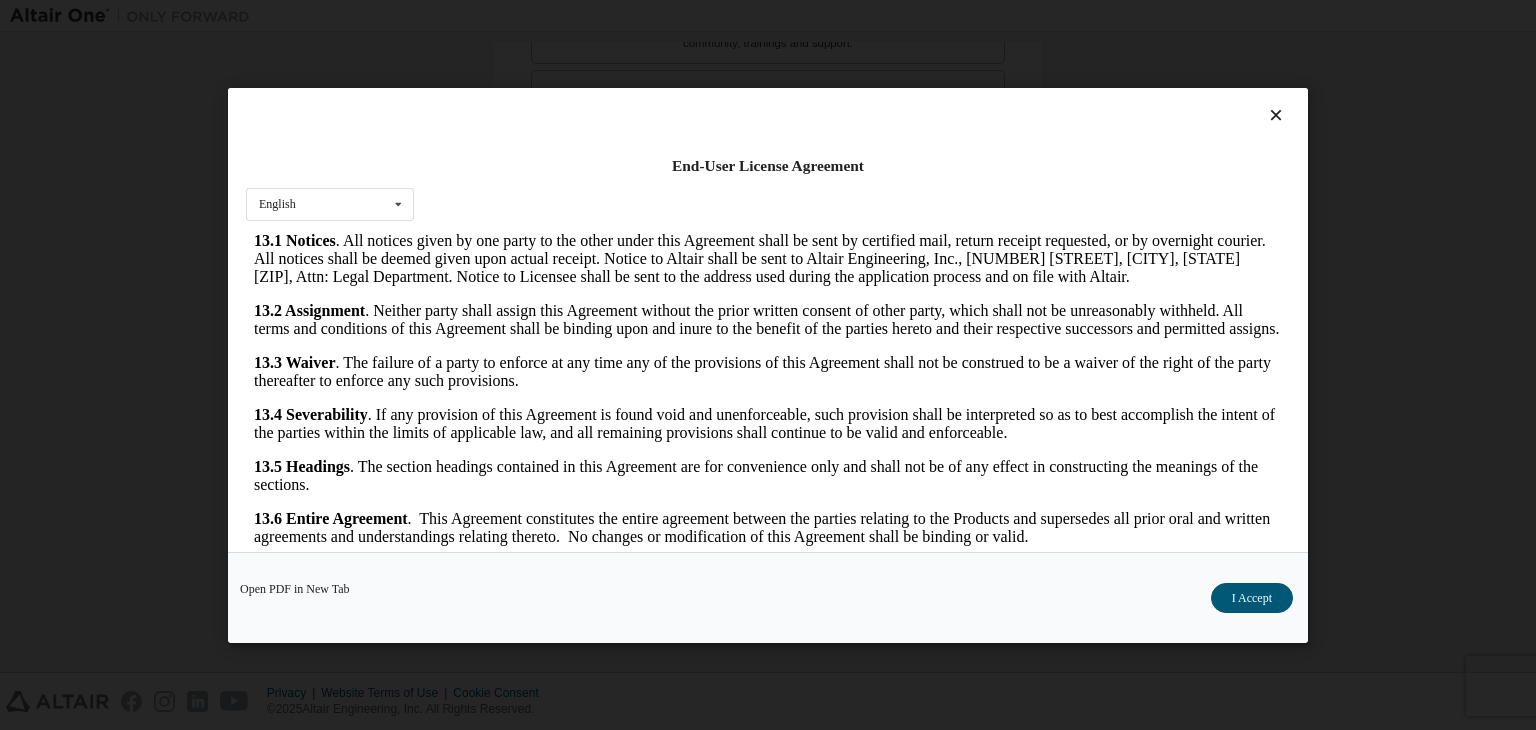 drag, startPoint x: 1268, startPoint y: 401, endPoint x: 1442, endPoint y: 785, distance: 421.58273 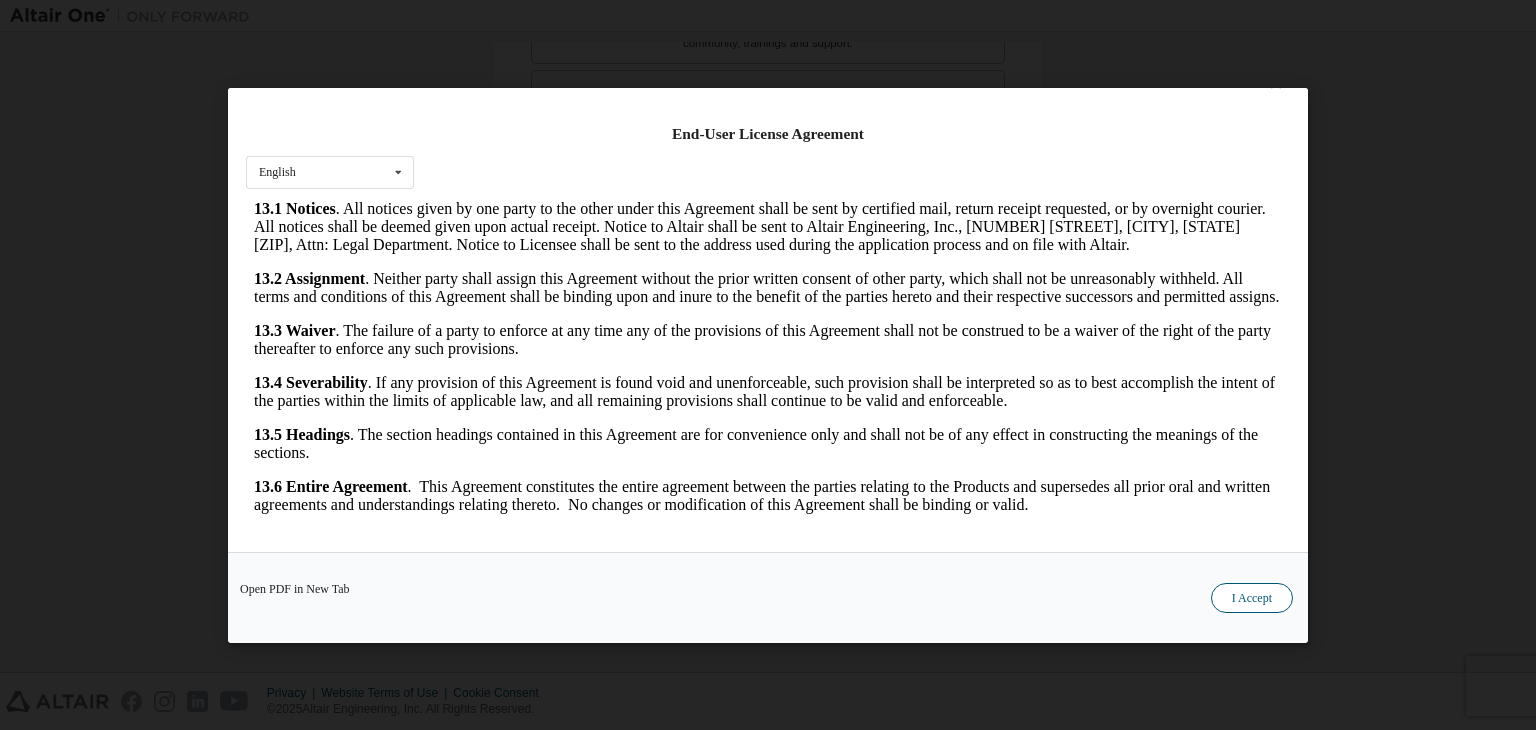 click on "I Accept" at bounding box center [1252, 598] 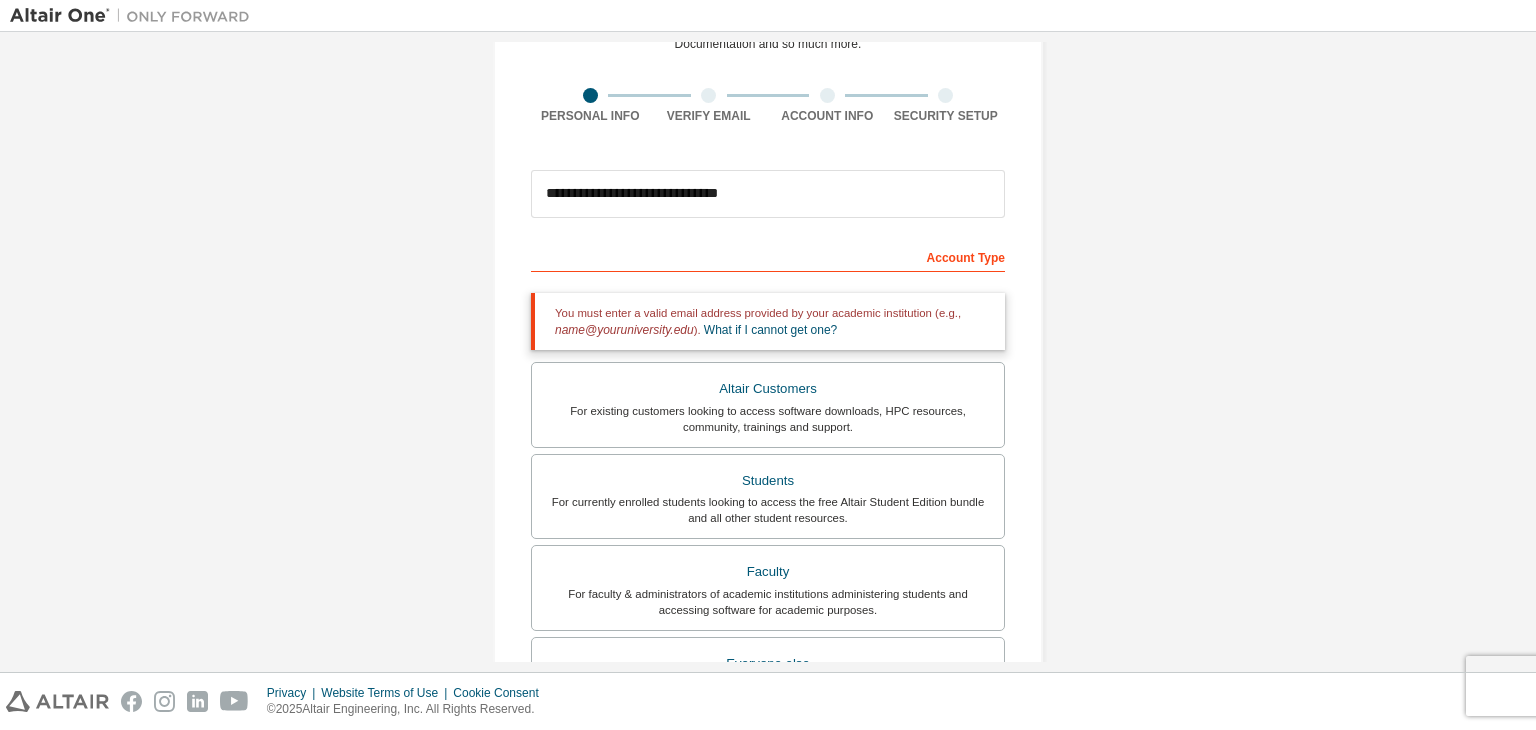 scroll, scrollTop: 104, scrollLeft: 0, axis: vertical 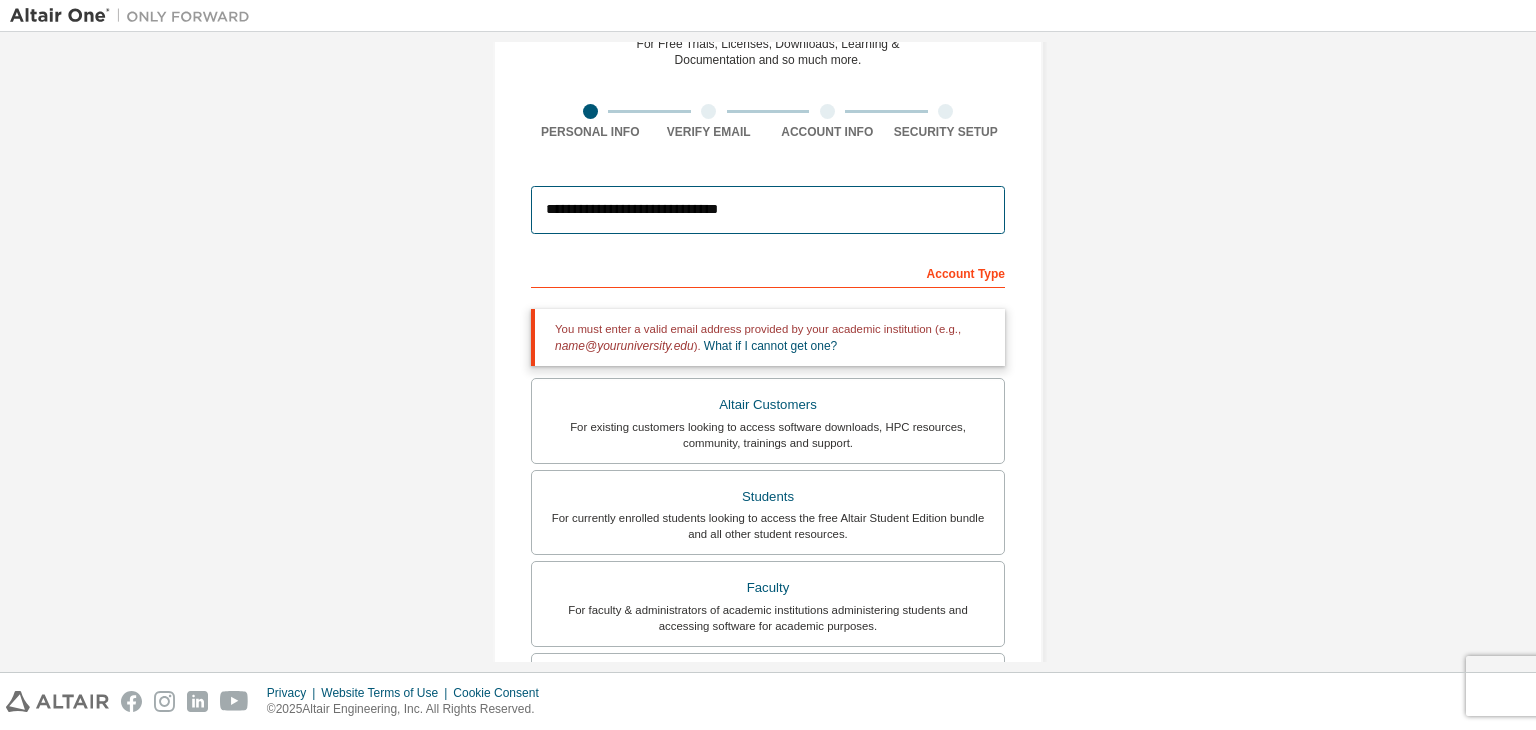 click on "**********" at bounding box center (768, 210) 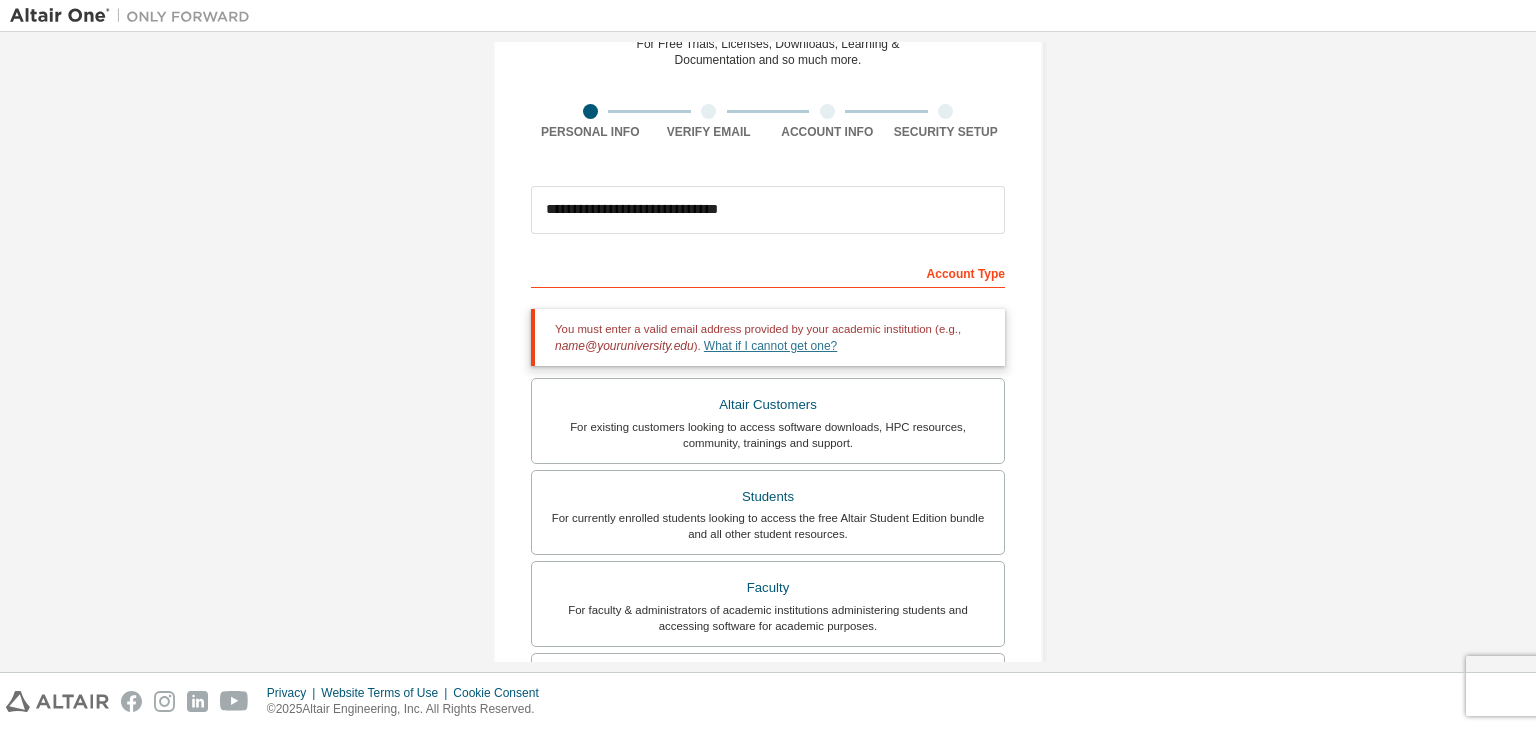 click on "What if I cannot get one?" at bounding box center [770, 346] 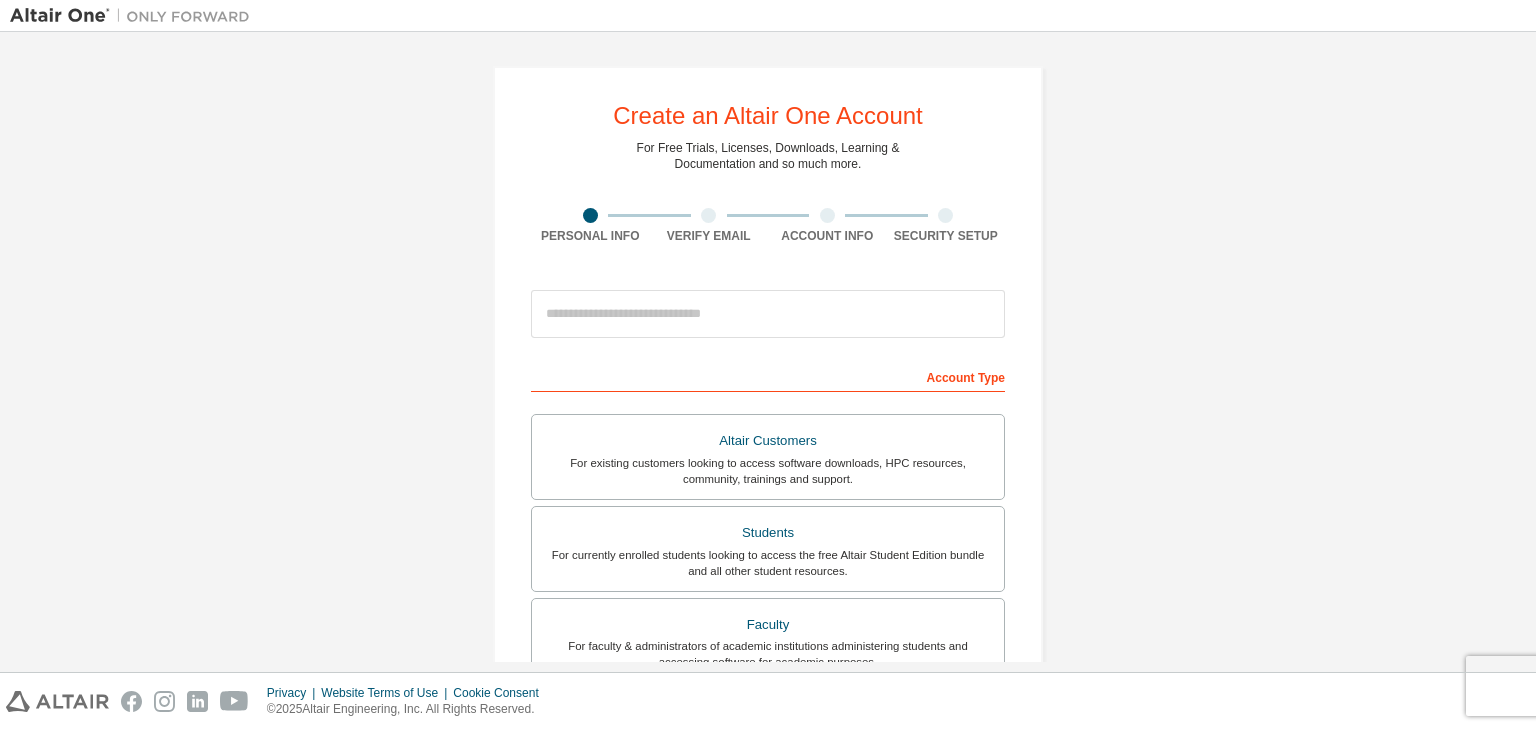 scroll, scrollTop: 0, scrollLeft: 0, axis: both 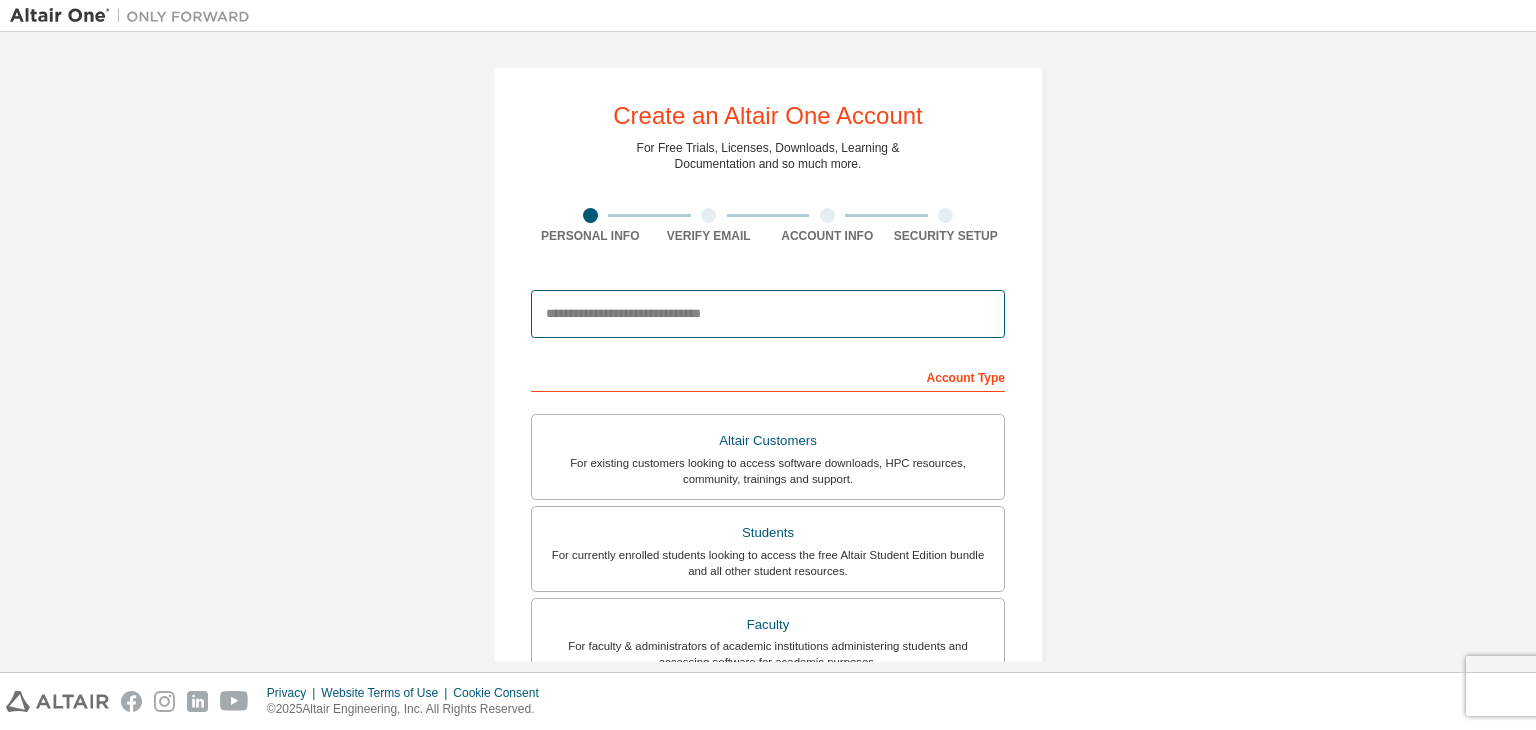 click at bounding box center (768, 314) 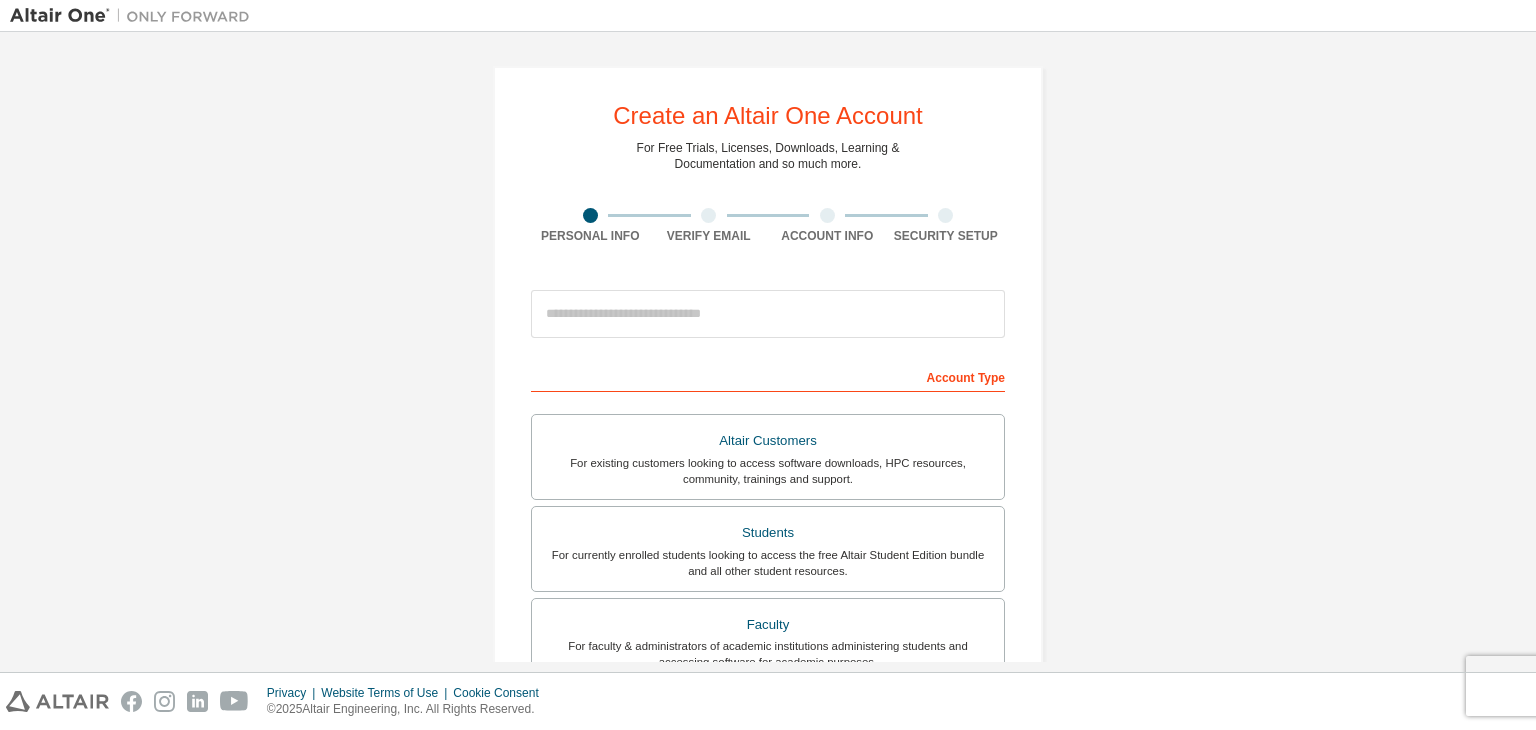 click on "Create an Altair One Account For Free Trials, Licenses, Downloads, Learning &  Documentation and so much more. Personal Info Verify Email Account Info Security Setup This is a federated email. No need to register a new account. You should be able to  login  by using your company's SSO credentials. Email already exists. Please try to  login  instead. Account Type Altair Customers For existing customers looking to access software downloads, HPC resources, community, trainings and support. Students For currently enrolled students looking to access the free Altair Student Edition bundle and all other student resources. Faculty For faculty & administrators of academic institutions administering students and accessing software for academic purposes. Everyone else For individuals, businesses and everyone else looking to try Altair software and explore our product offerings. Your Profile First Name Last Name Job Title Please provide State/Province to help us route sales and support resources to you more efficiently." at bounding box center (768, 571) 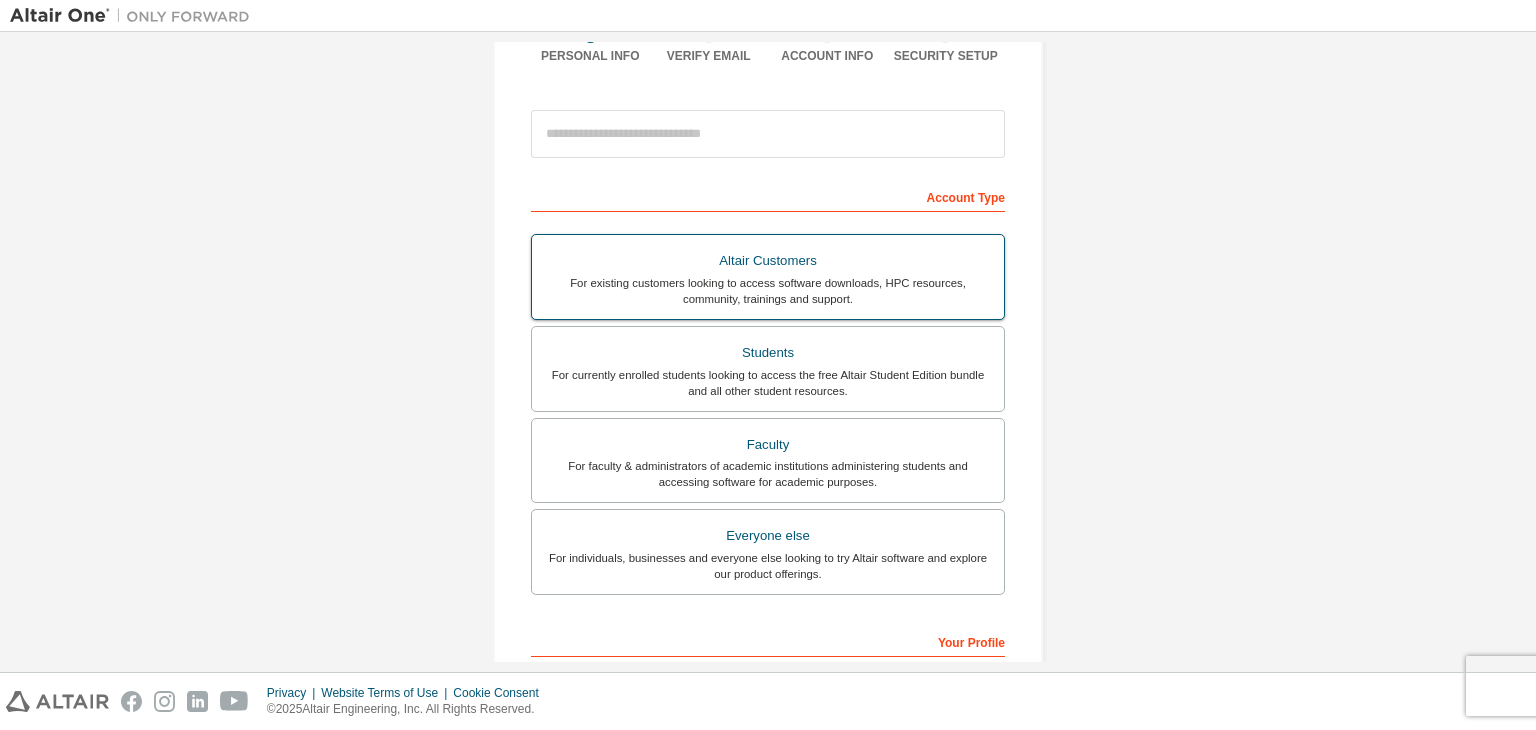 scroll, scrollTop: 200, scrollLeft: 0, axis: vertical 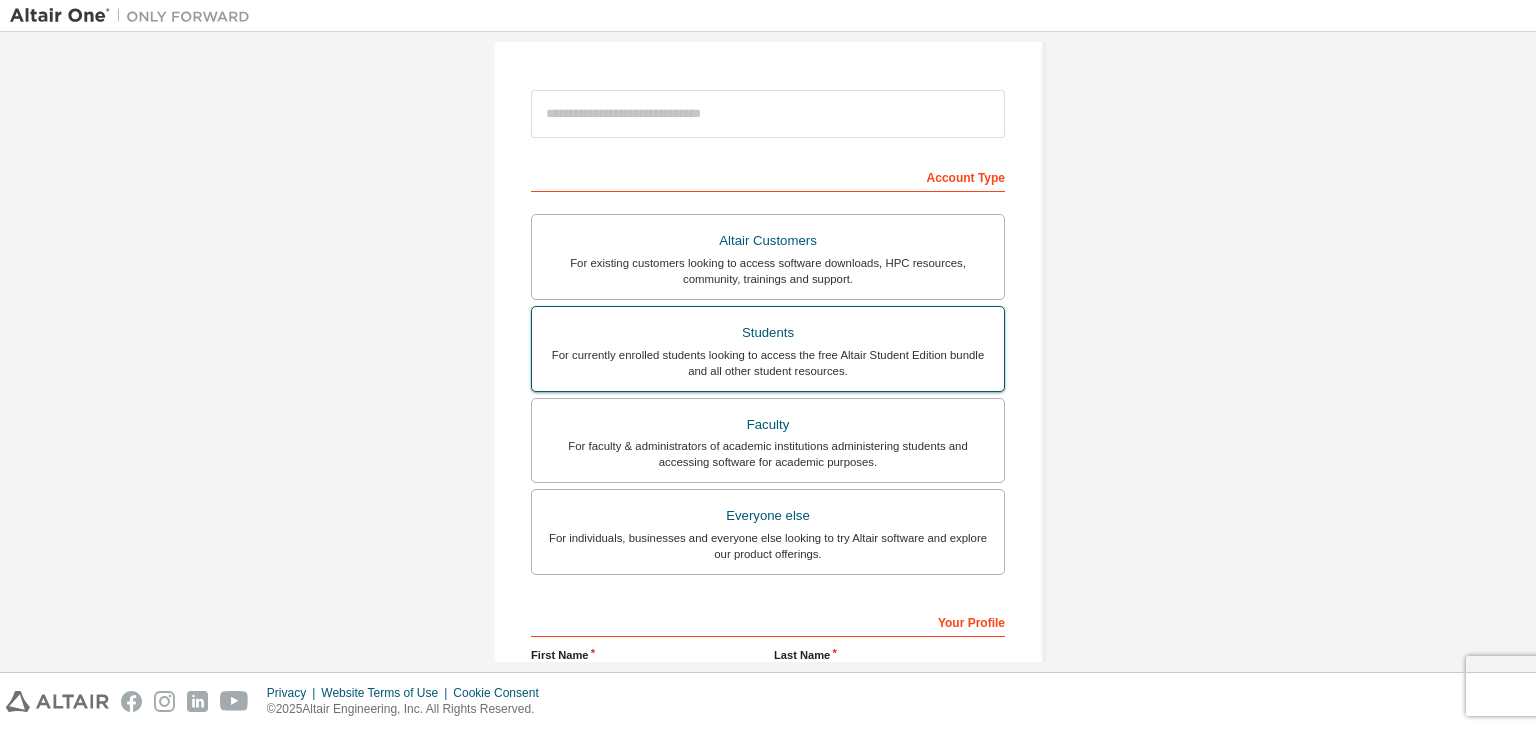click on "For currently enrolled students looking to access the free Altair Student Edition bundle and all other student resources." at bounding box center (768, 363) 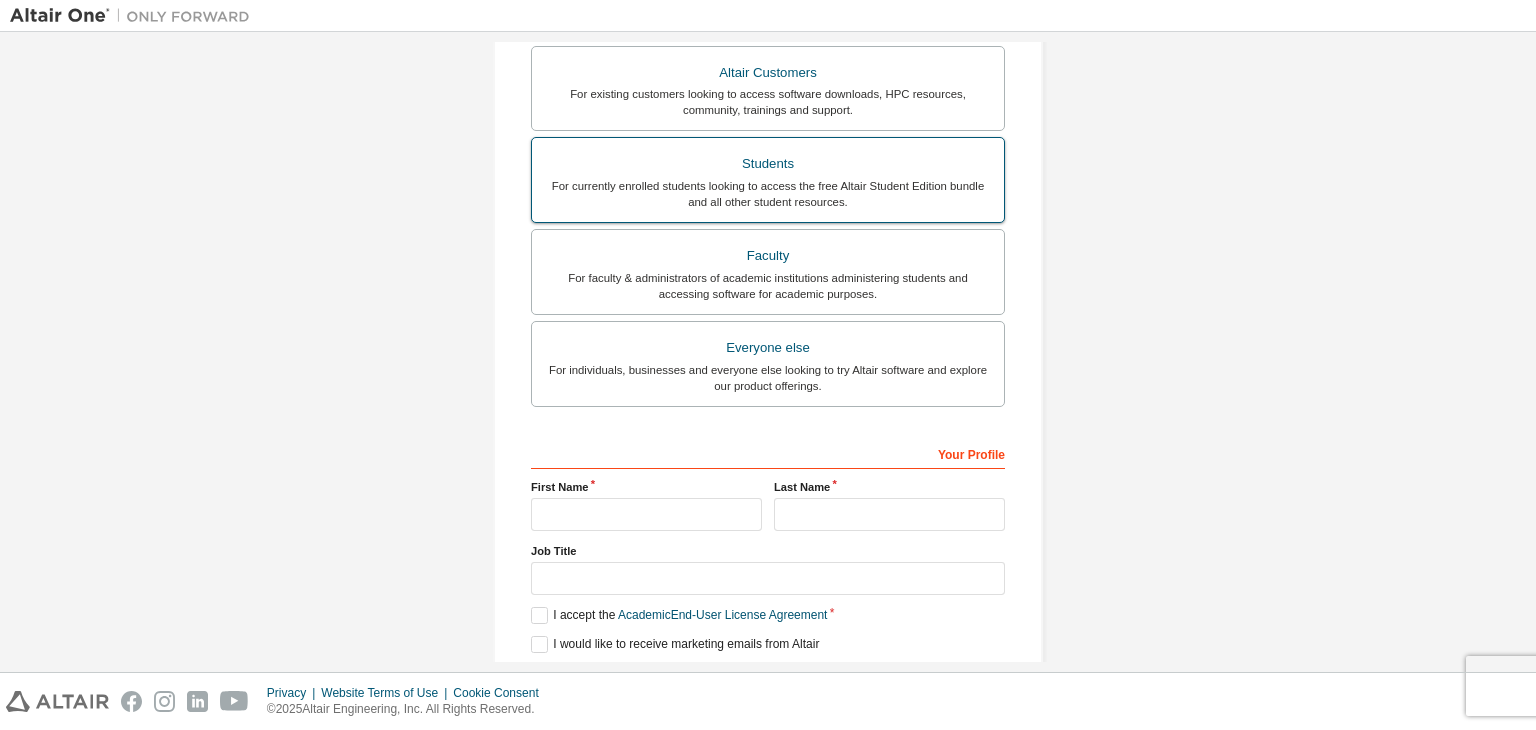 scroll, scrollTop: 487, scrollLeft: 0, axis: vertical 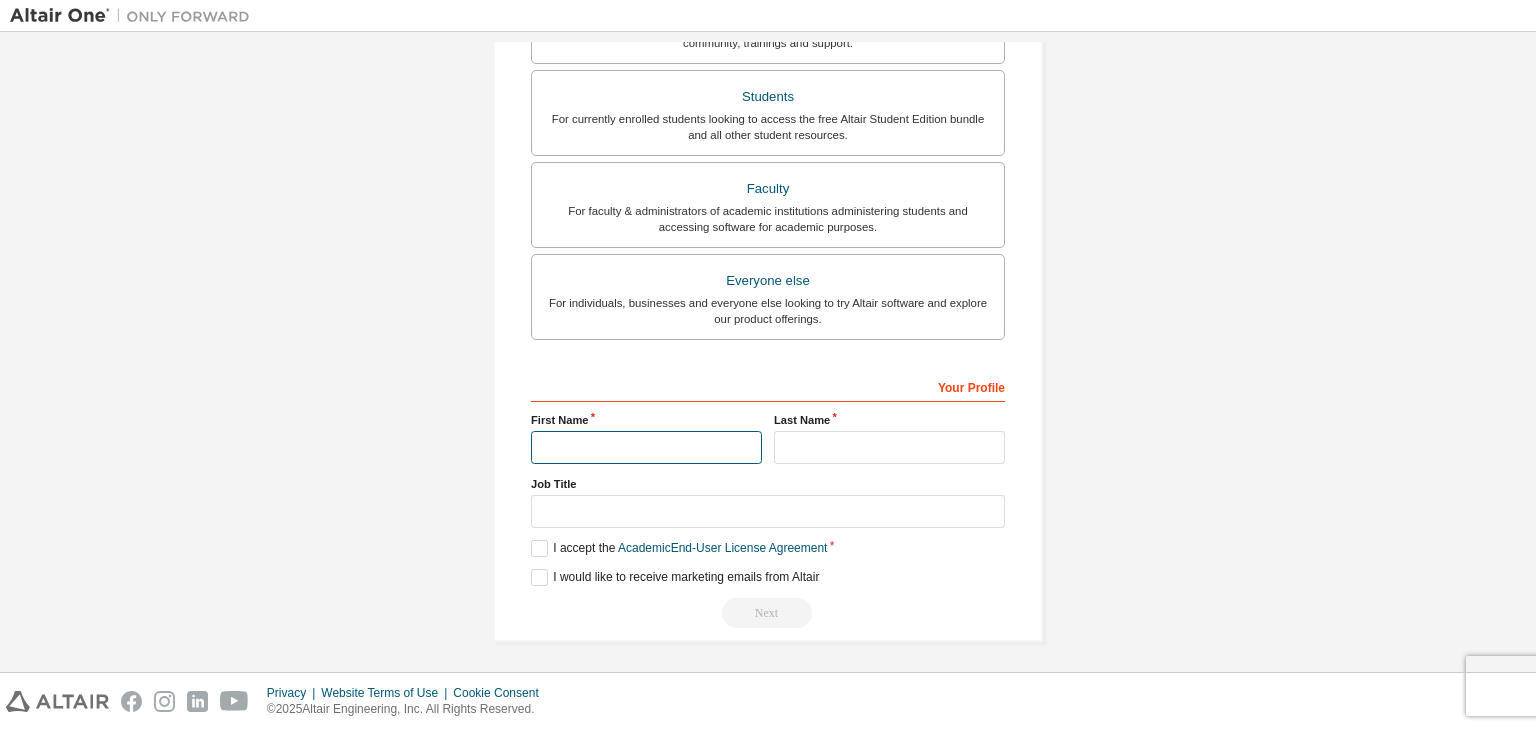 click at bounding box center (646, 447) 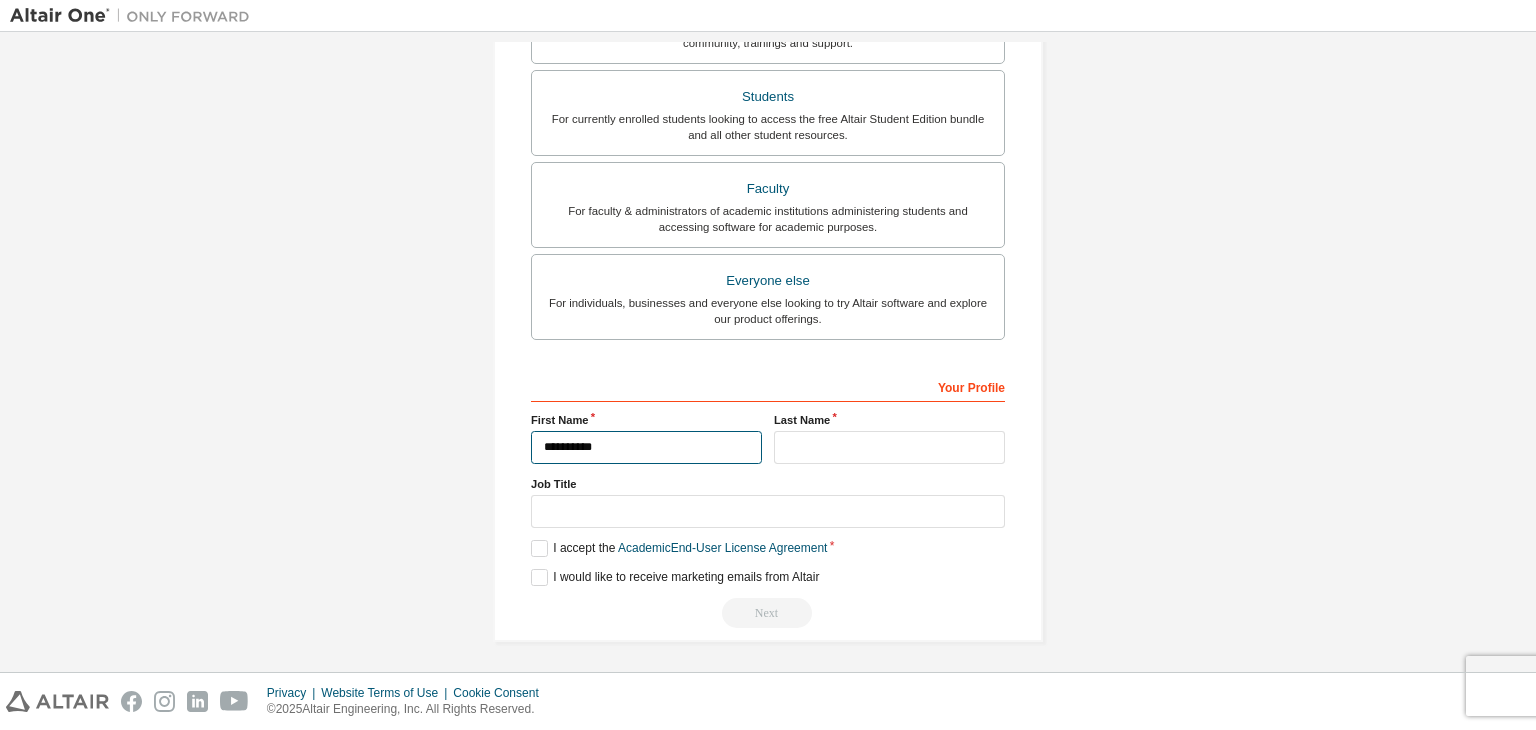 type on "**********" 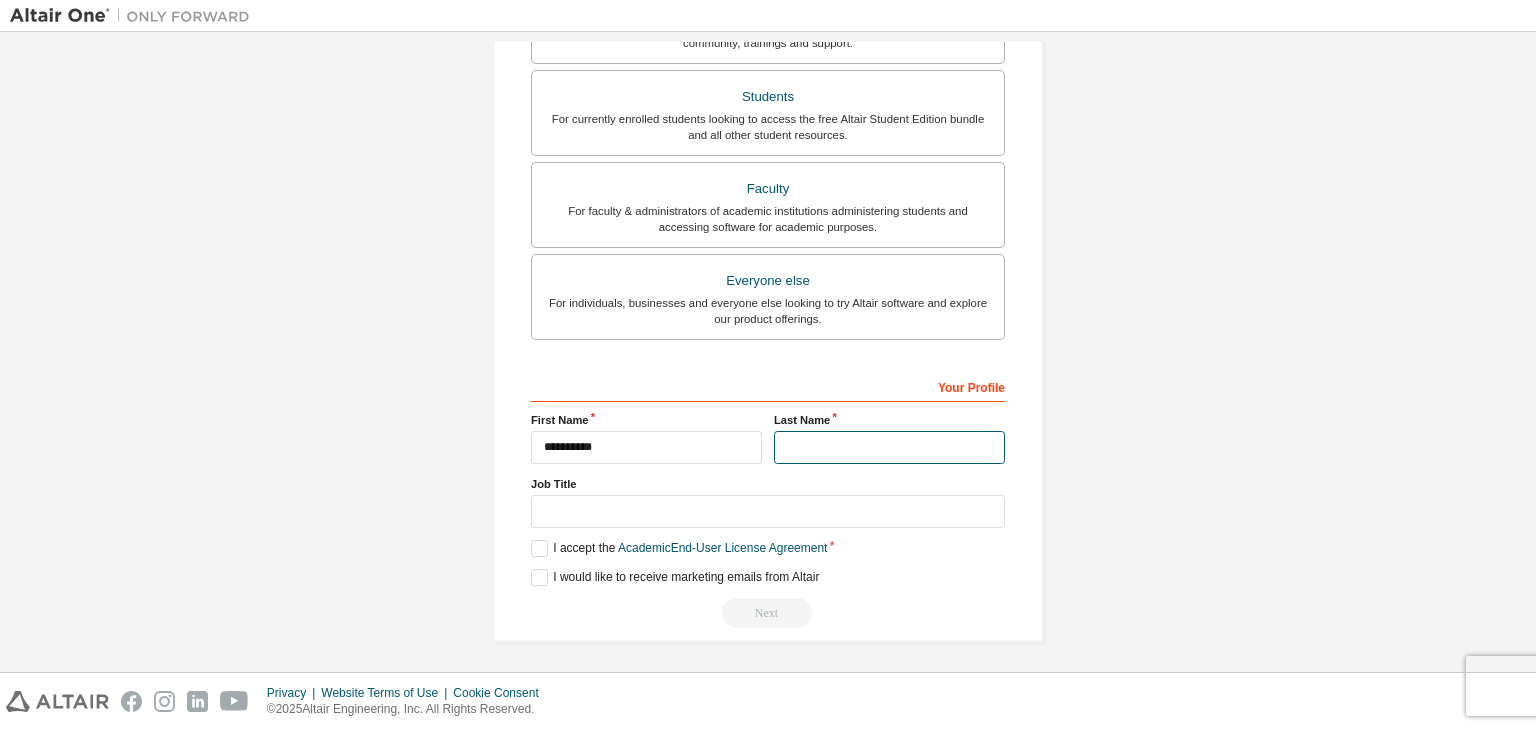 click at bounding box center (889, 447) 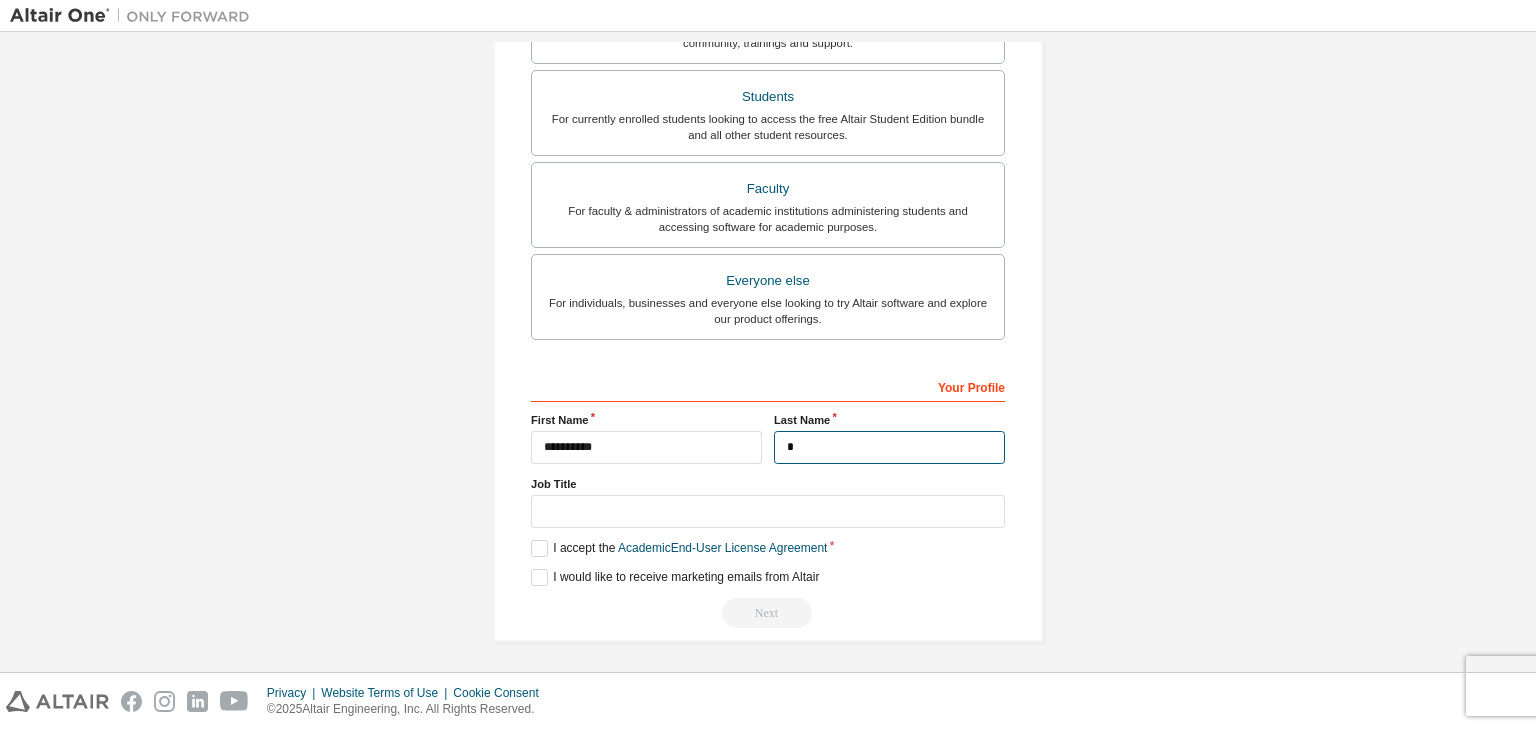 type on "*" 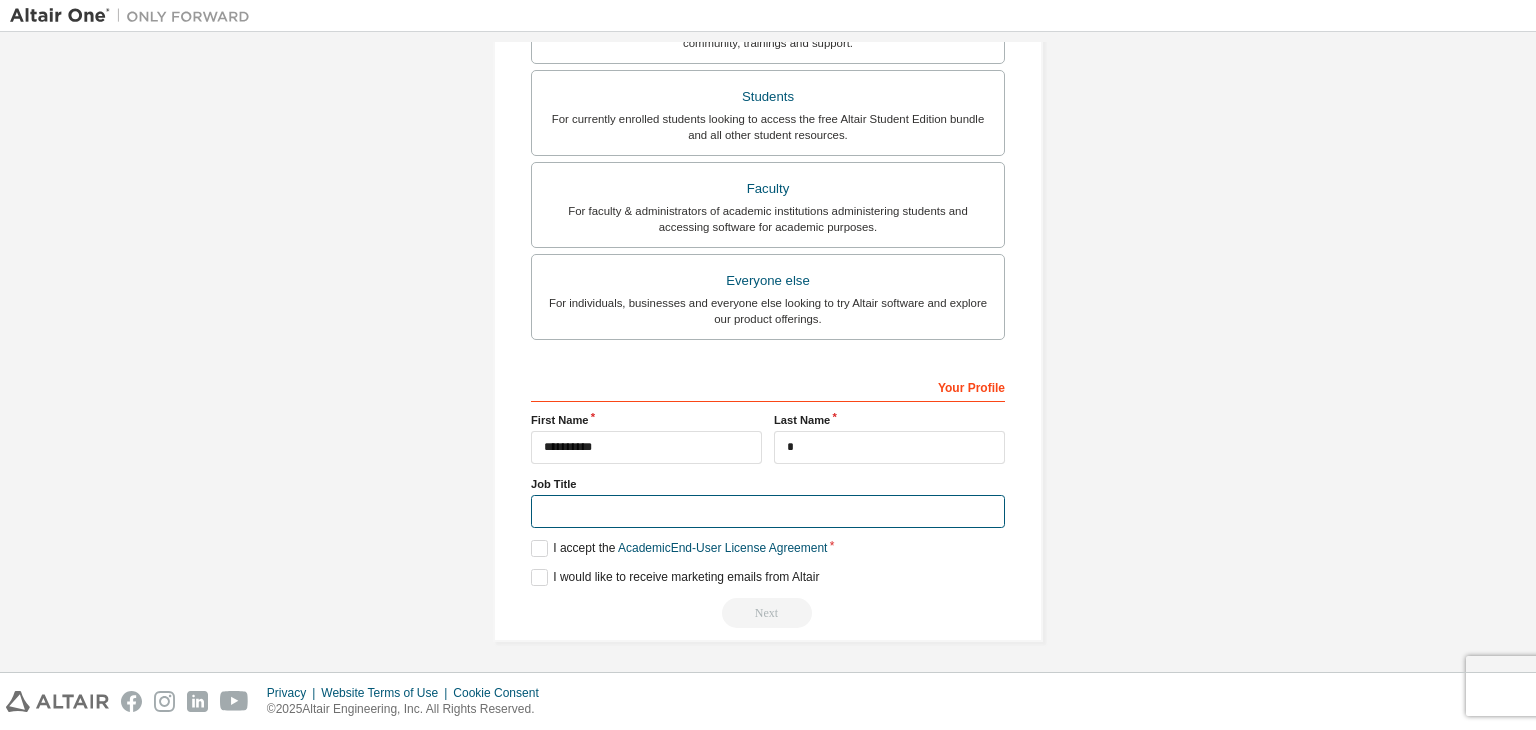 click at bounding box center [768, 511] 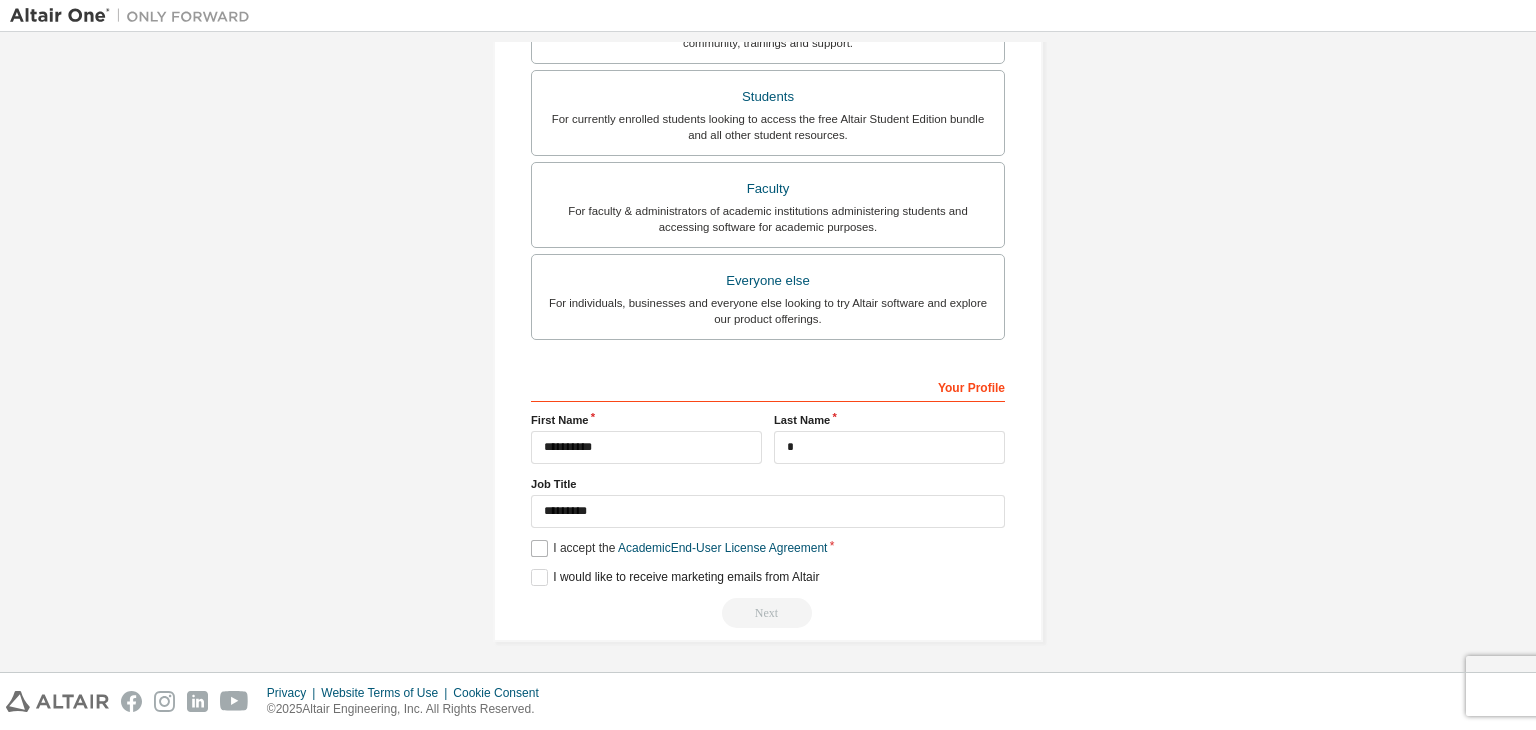 click on "**********" at bounding box center [768, 499] 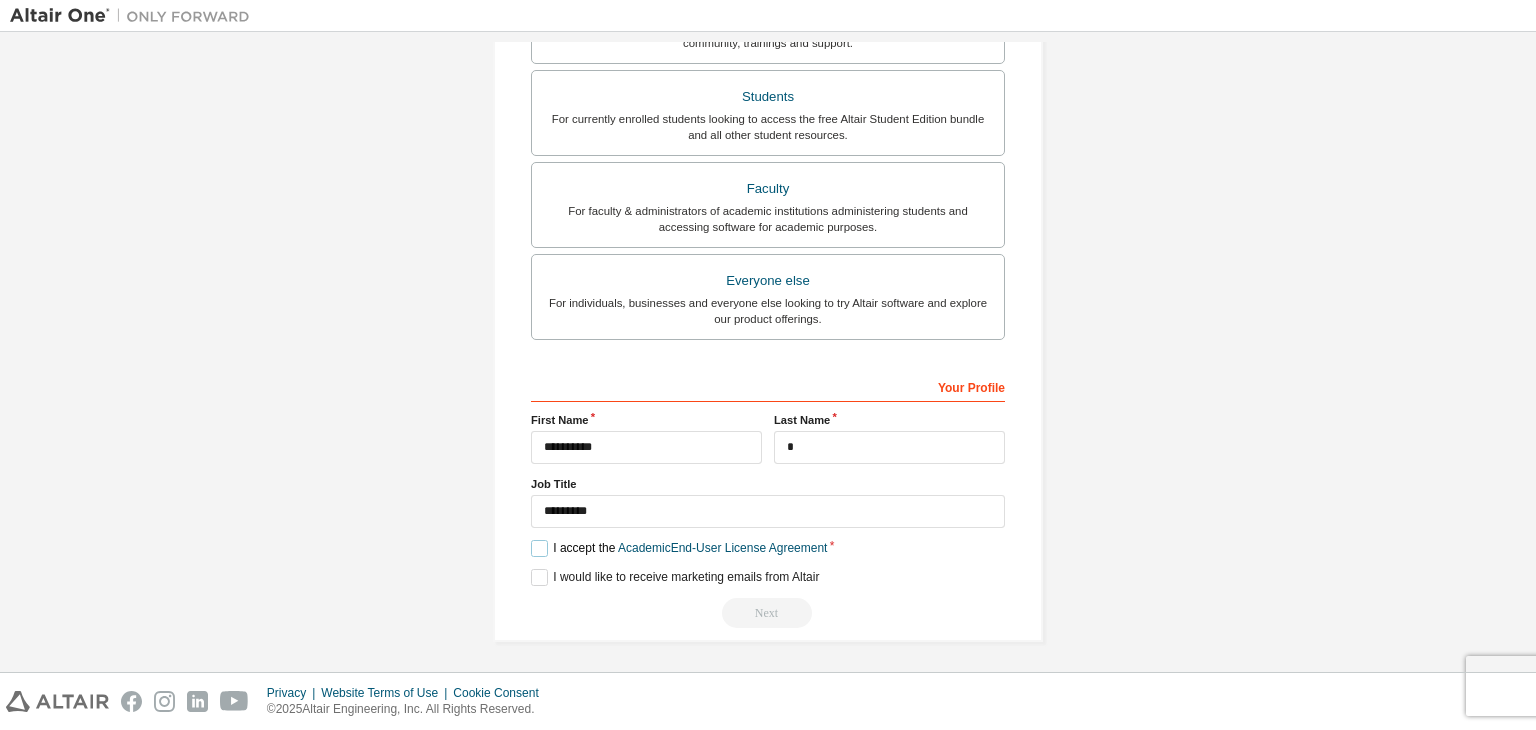 click on "I accept the   Academic   End-User License Agreement" at bounding box center (679, 548) 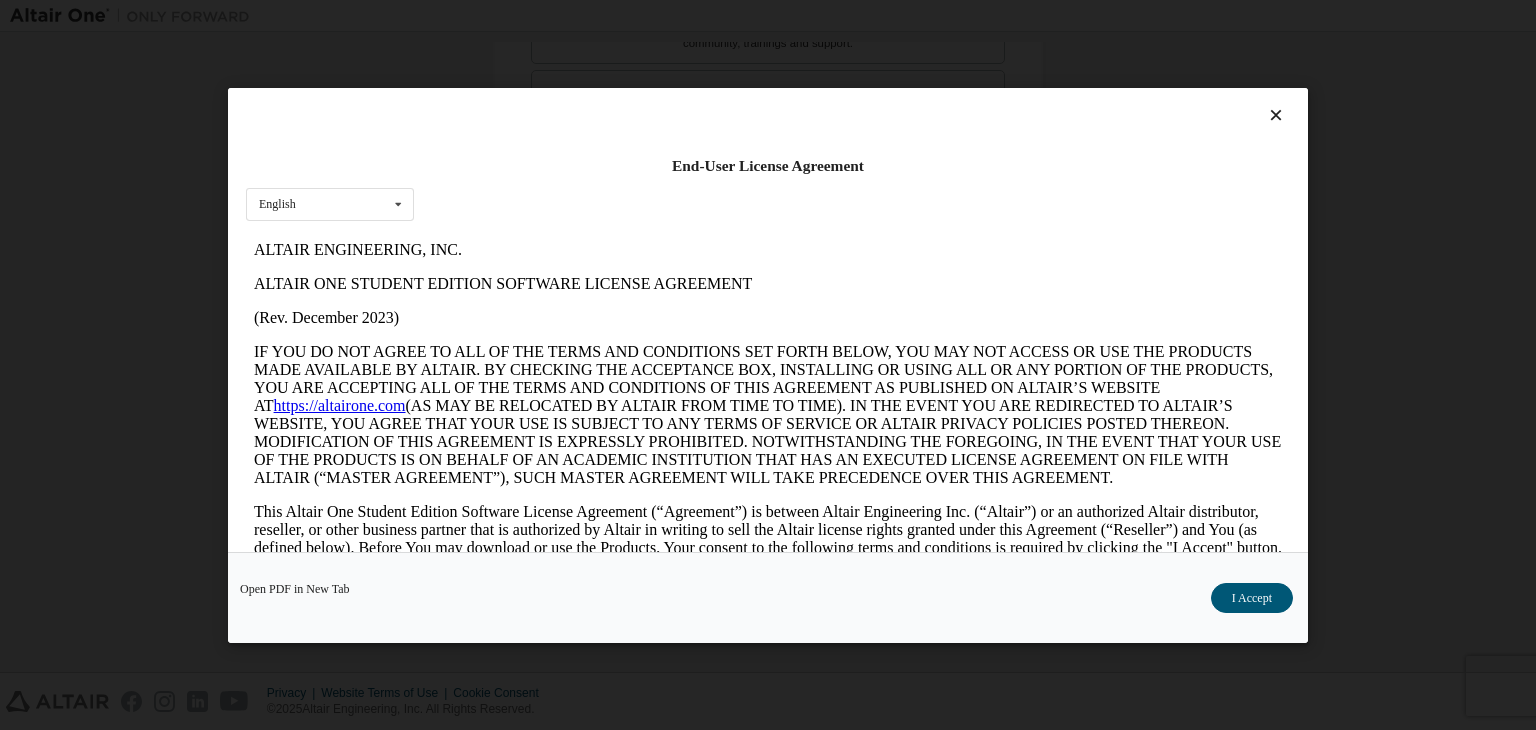 scroll, scrollTop: 0, scrollLeft: 0, axis: both 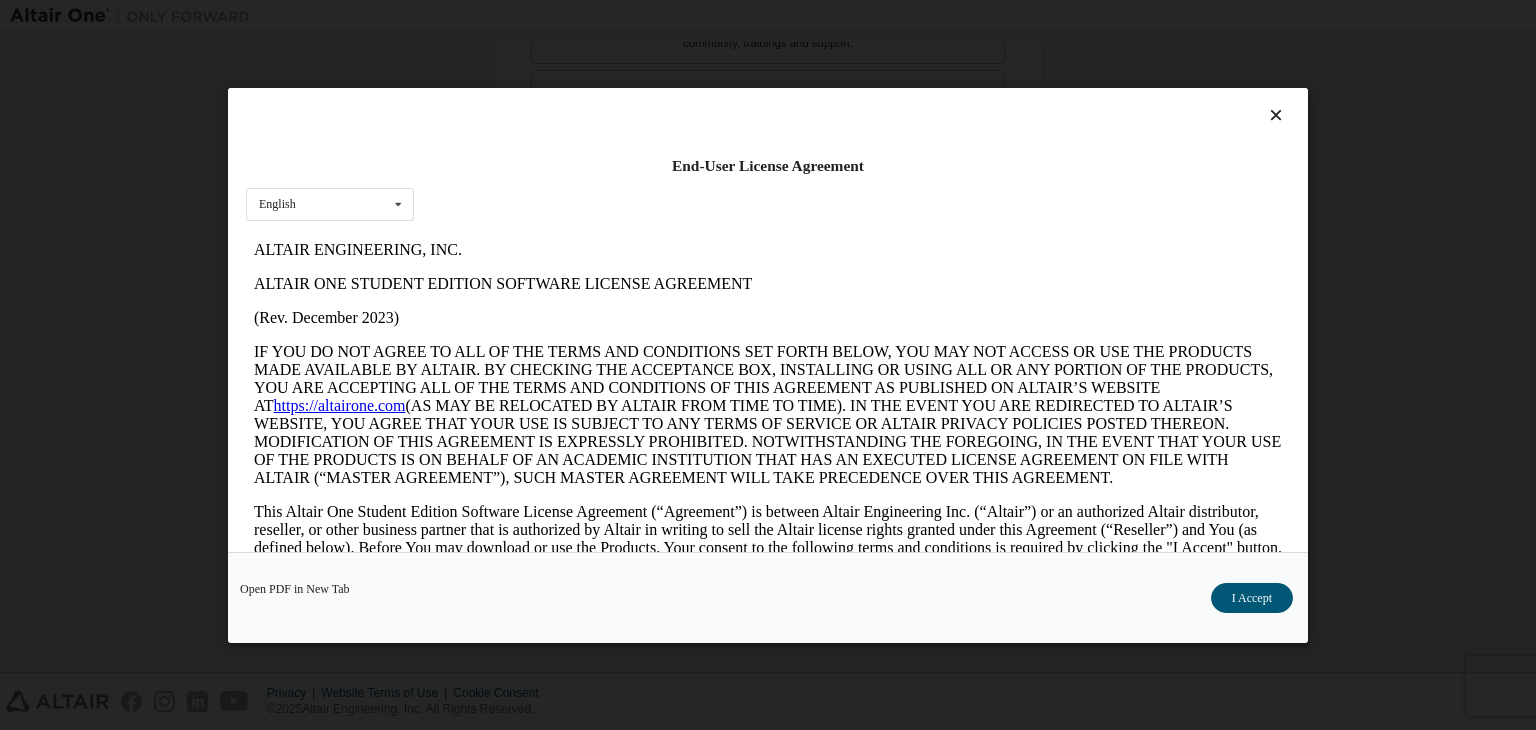click on "I Accept" at bounding box center [1252, 598] 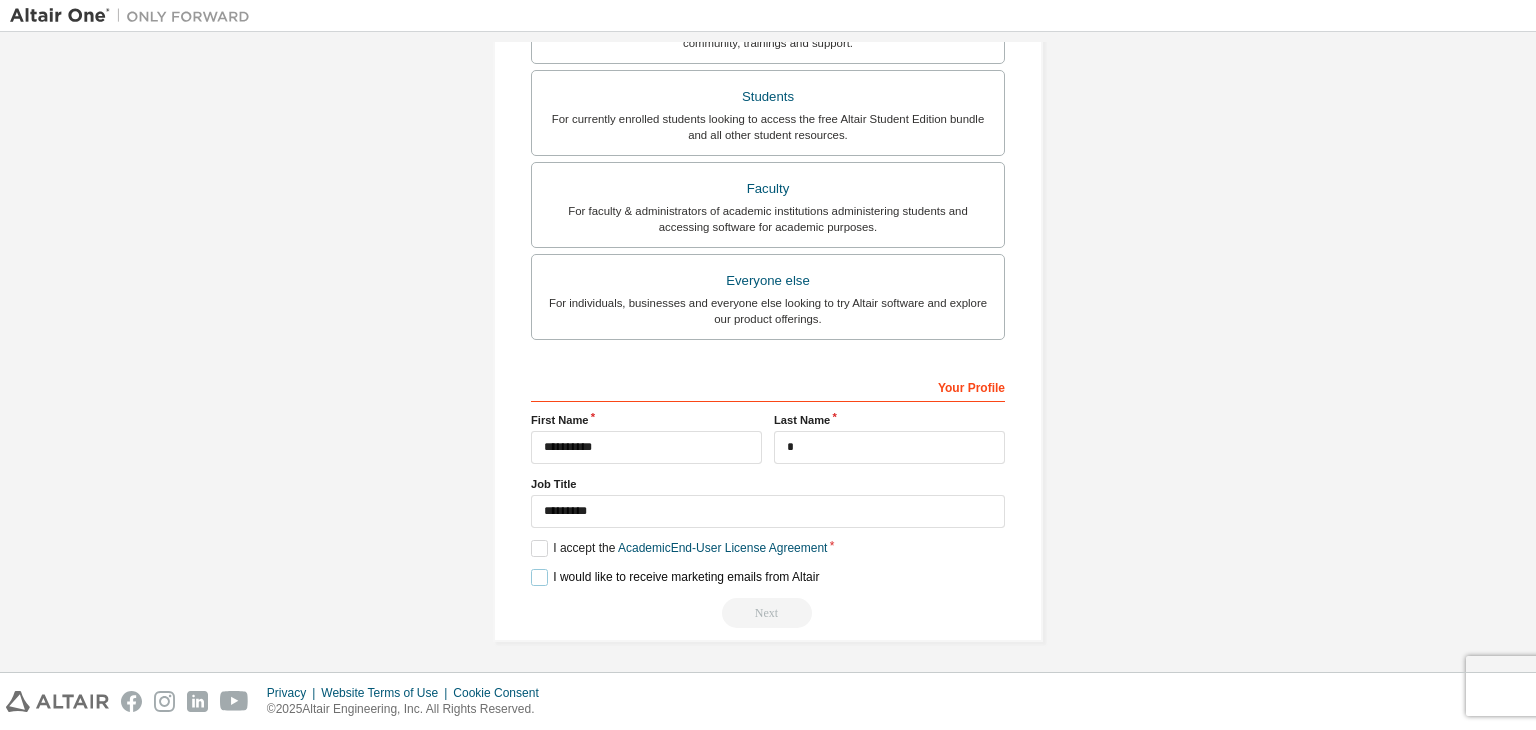 click on "I would like to receive marketing emails from Altair" at bounding box center [675, 577] 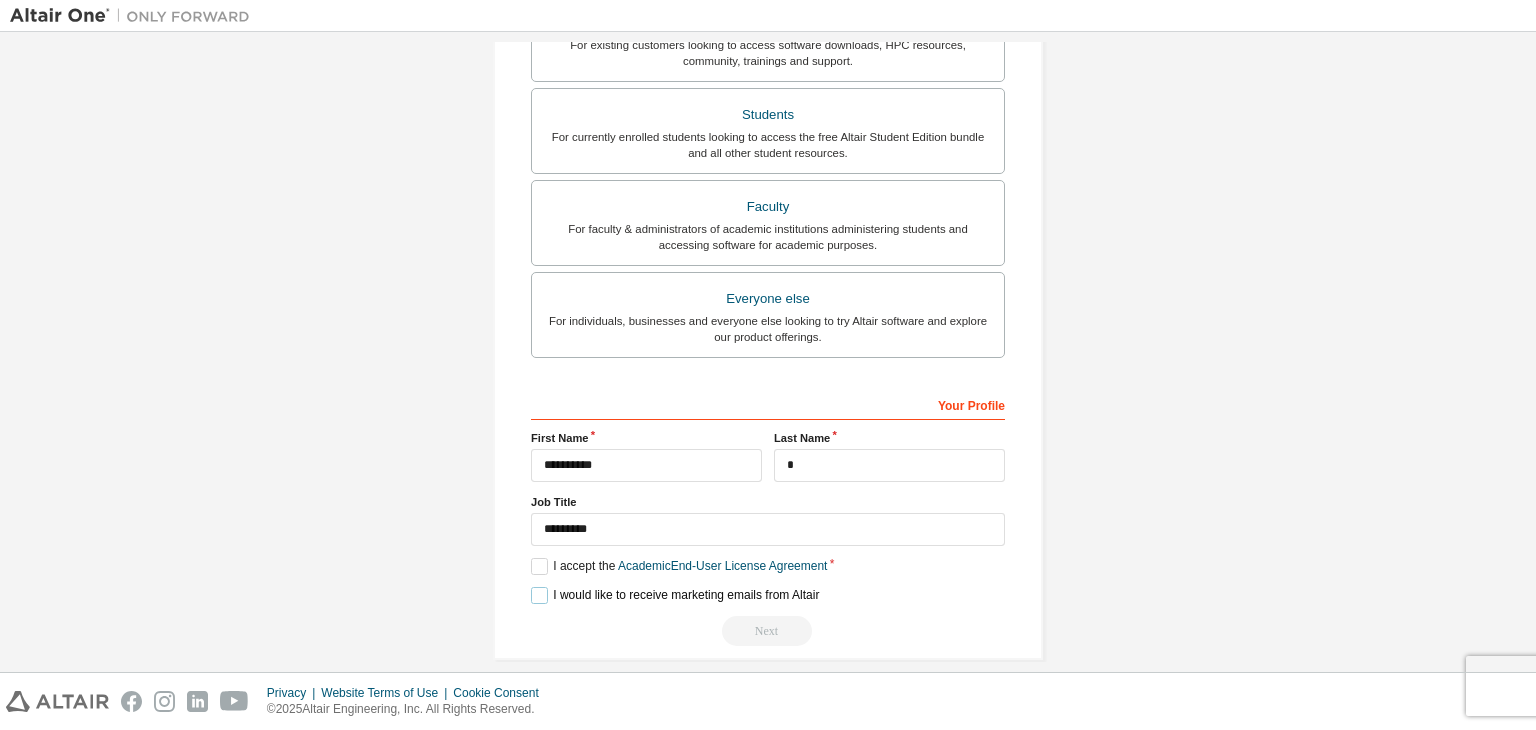 scroll, scrollTop: 487, scrollLeft: 0, axis: vertical 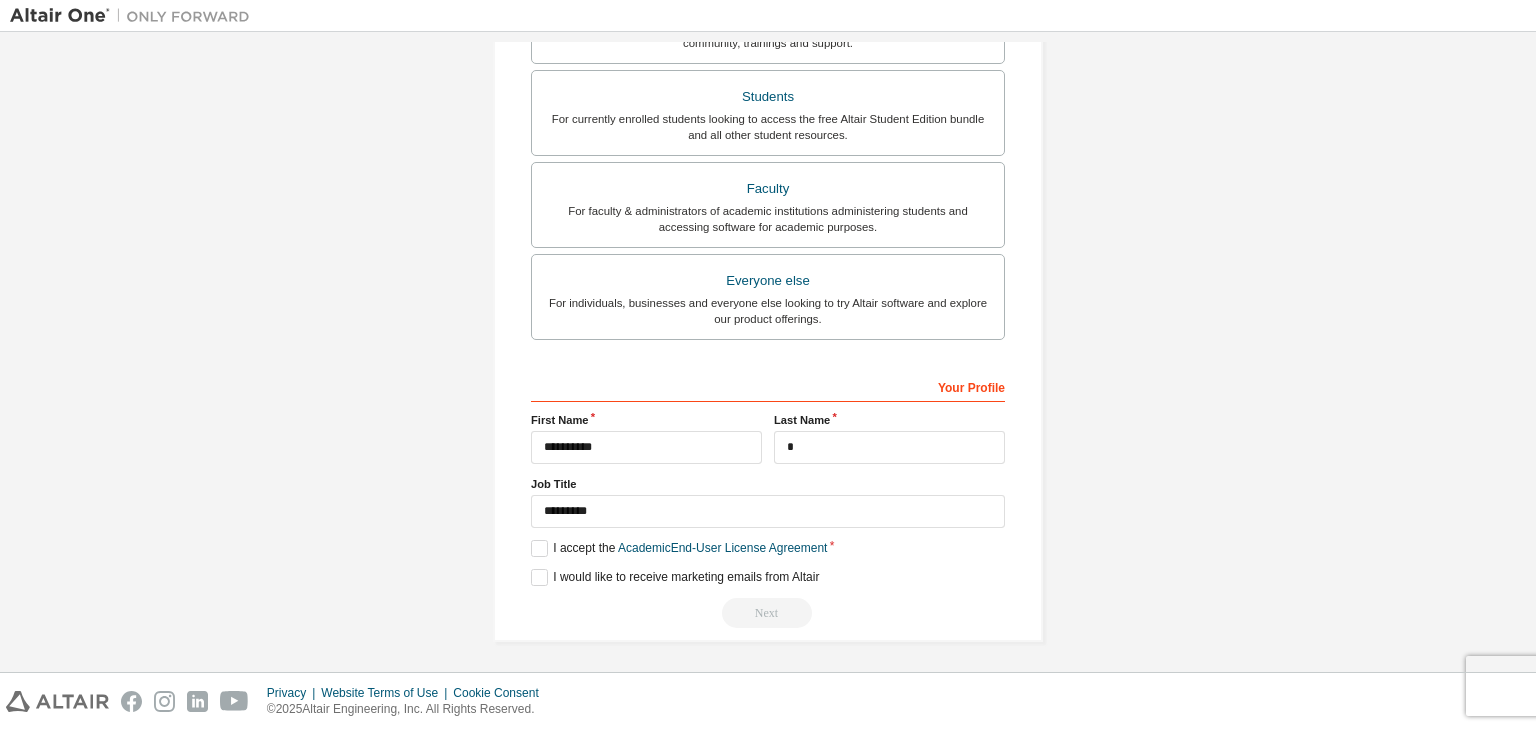 click on "Next" at bounding box center (768, 613) 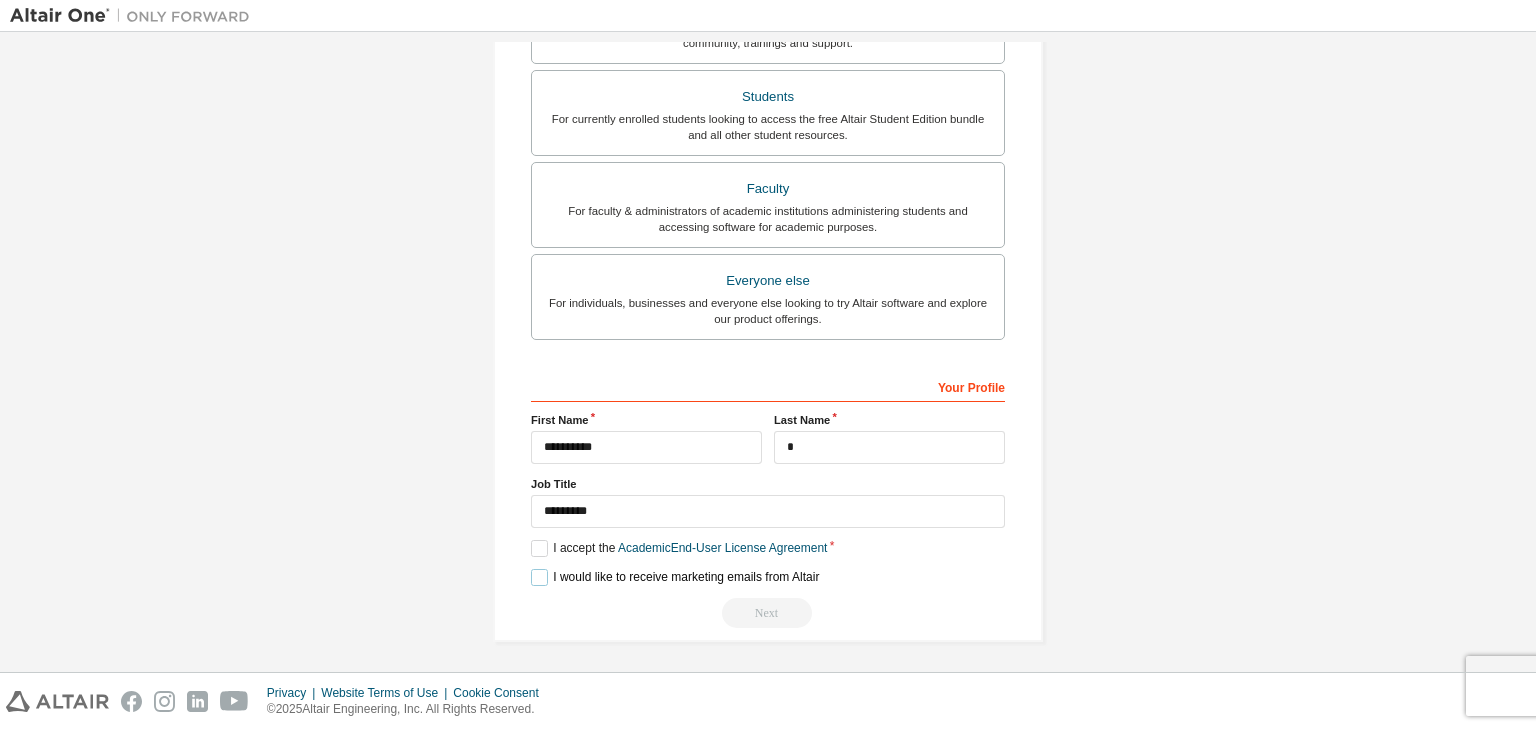 click on "I would like to receive marketing emails from Altair" at bounding box center [675, 577] 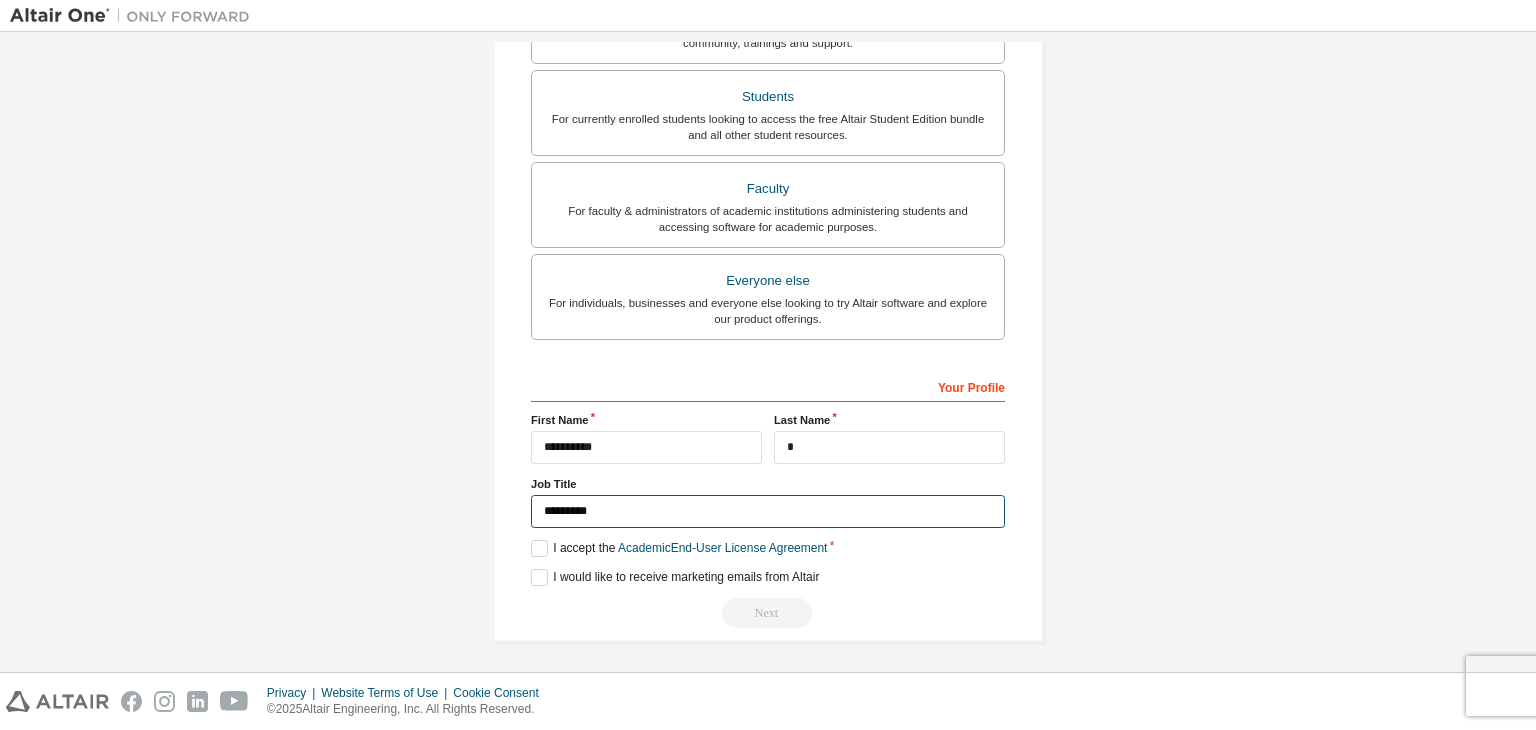 click on "*********" at bounding box center [768, 511] 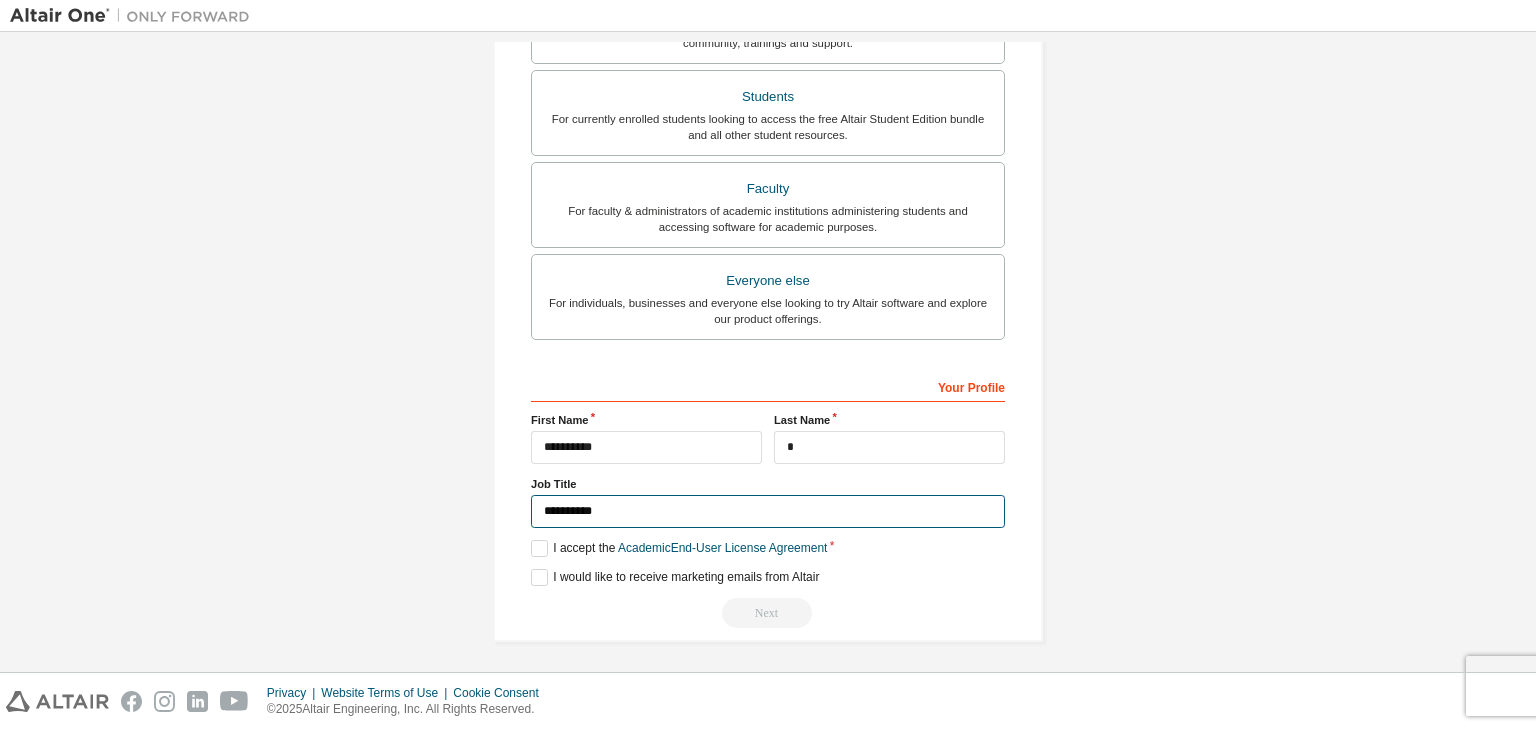 type on "*********" 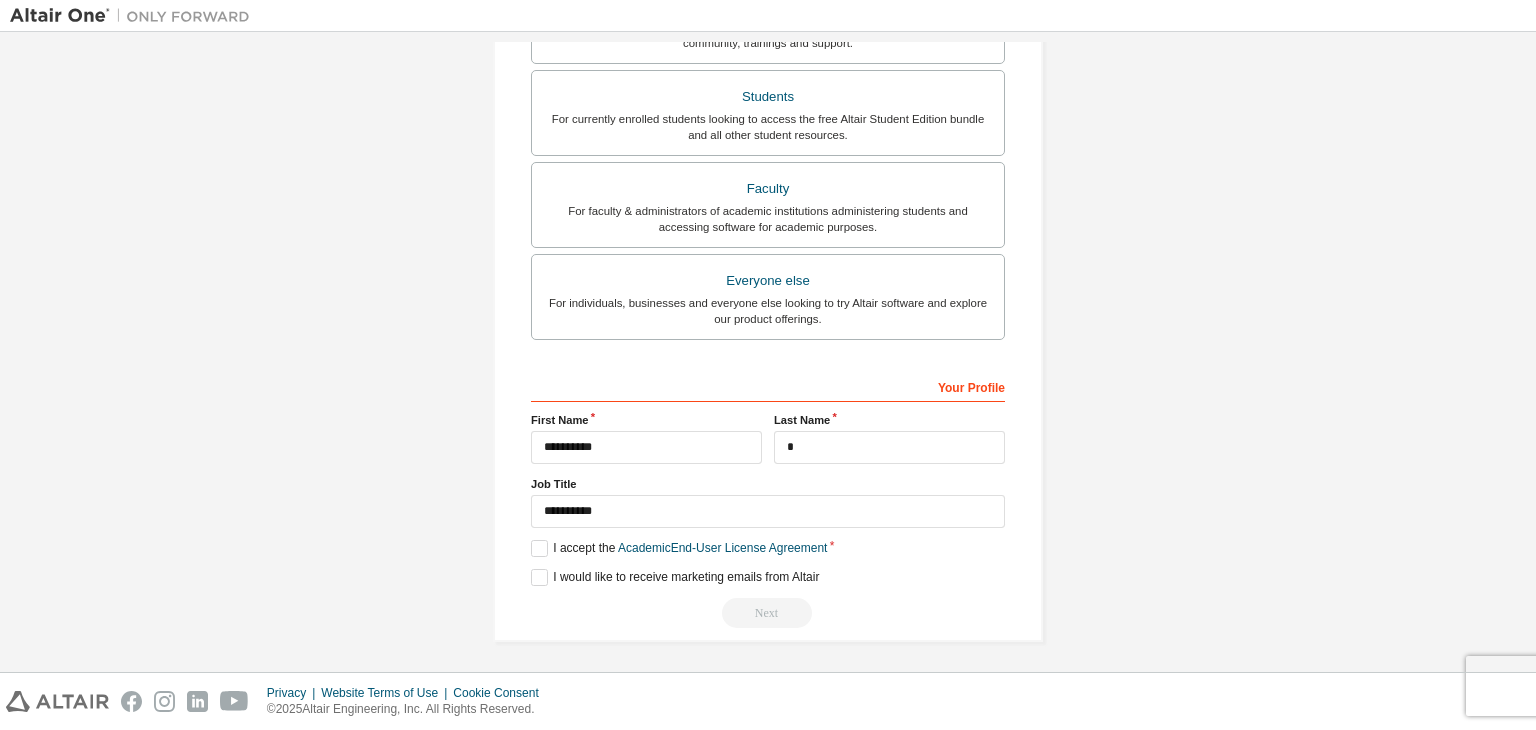 click on "Next" at bounding box center [768, 613] 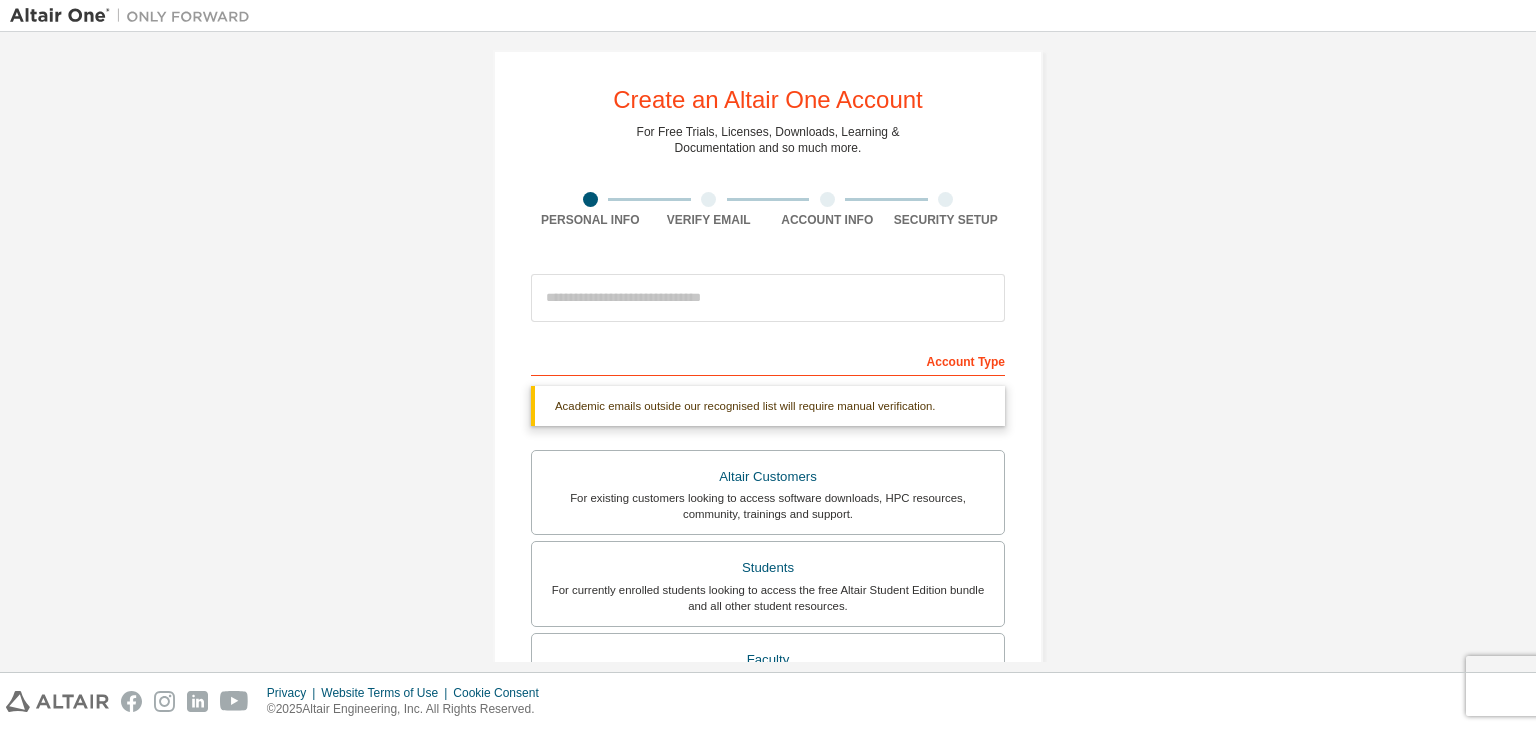 scroll, scrollTop: 0, scrollLeft: 0, axis: both 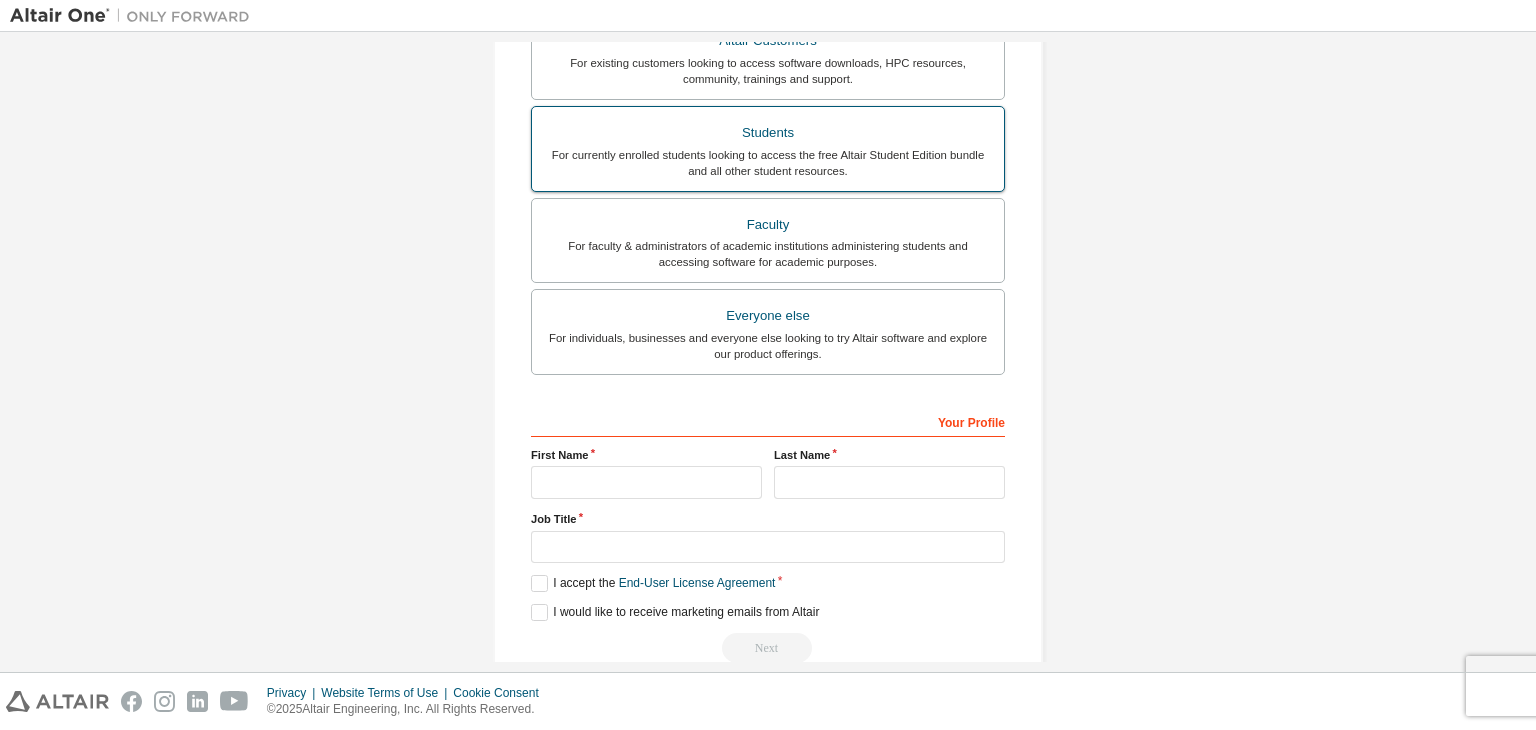 click on "For currently enrolled students looking to access the free Altair Student Edition bundle and all other student resources." at bounding box center (768, 163) 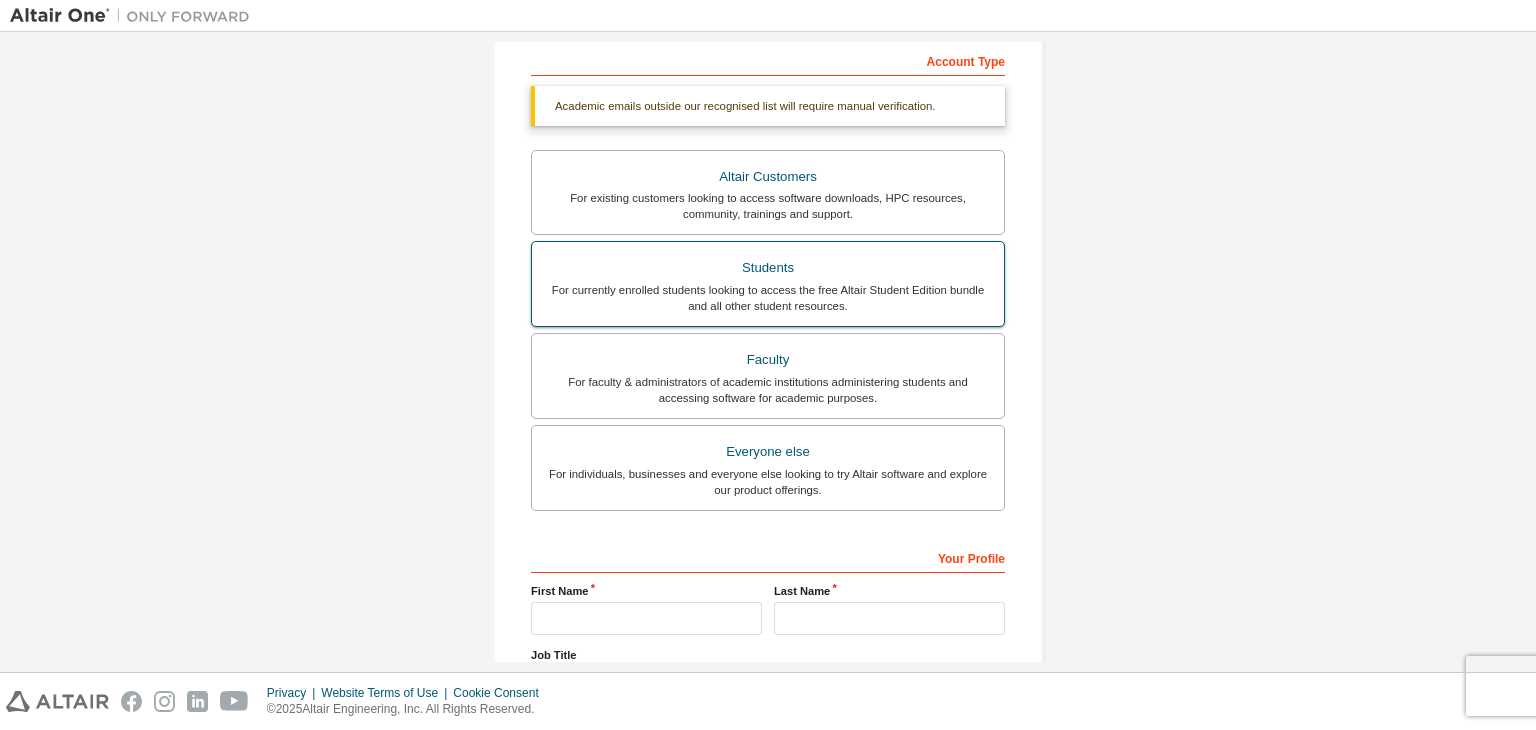 scroll, scrollTop: 287, scrollLeft: 0, axis: vertical 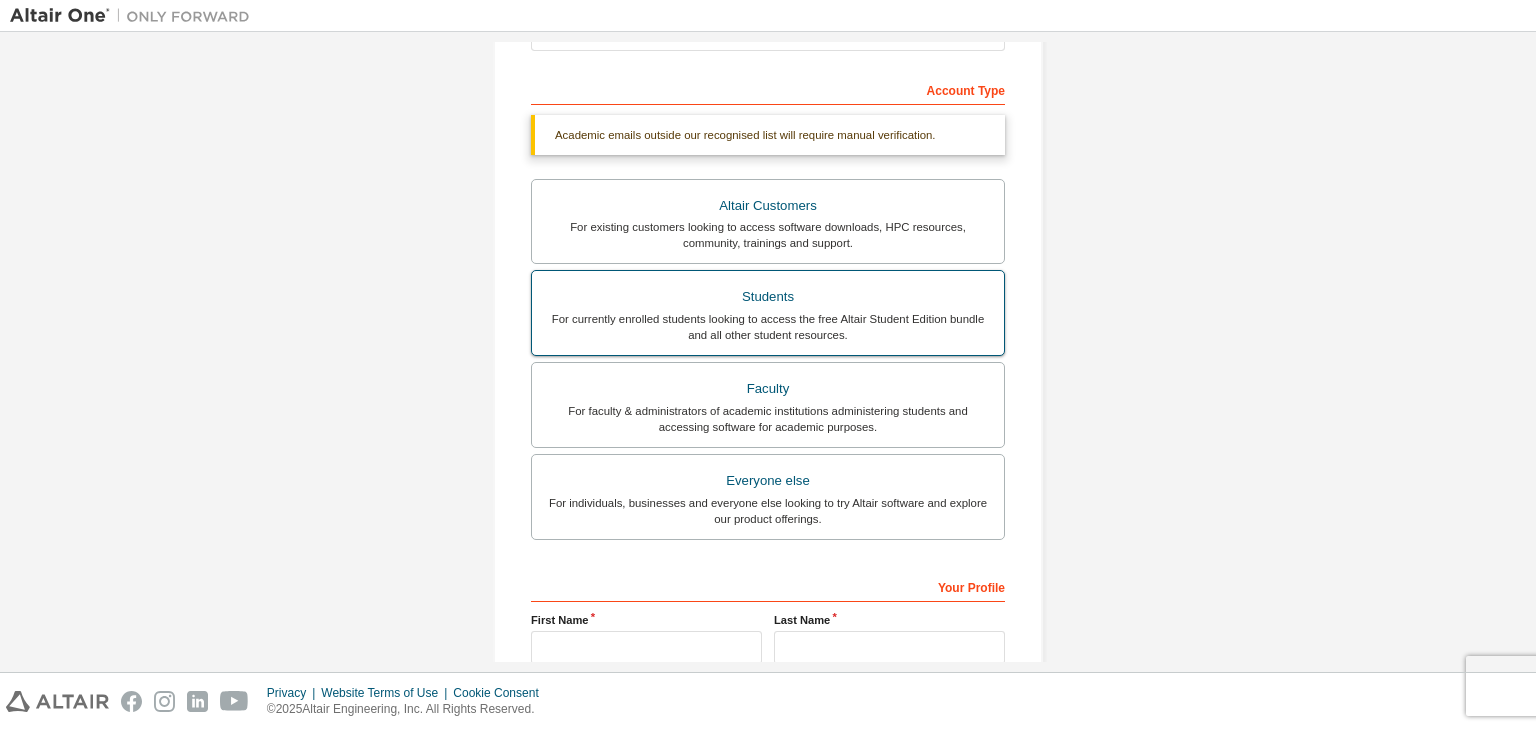 click on "For currently enrolled students looking to access the free Altair Student Edition bundle and all other student resources." at bounding box center (768, 327) 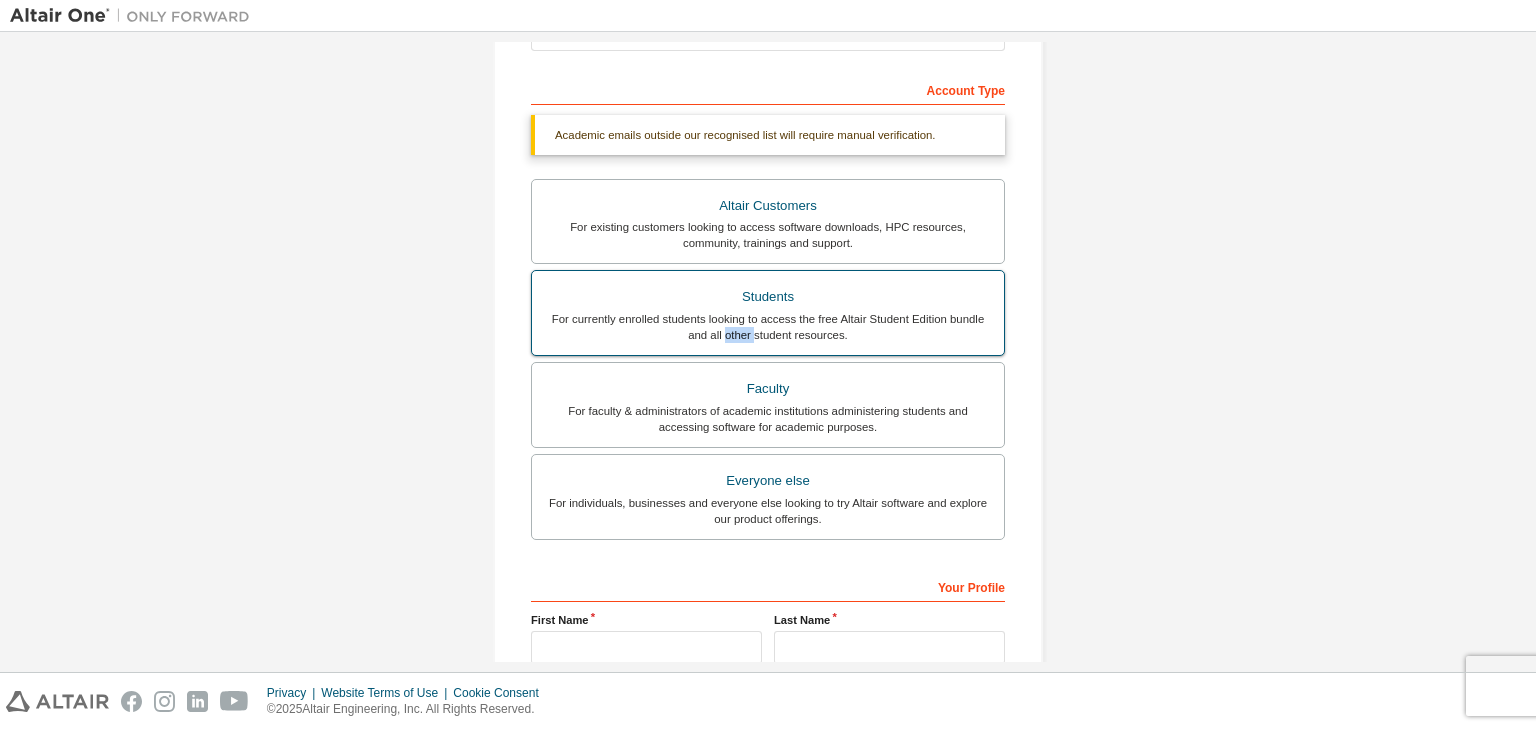 click on "For currently enrolled students looking to access the free Altair Student Edition bundle and all other student resources." at bounding box center (768, 327) 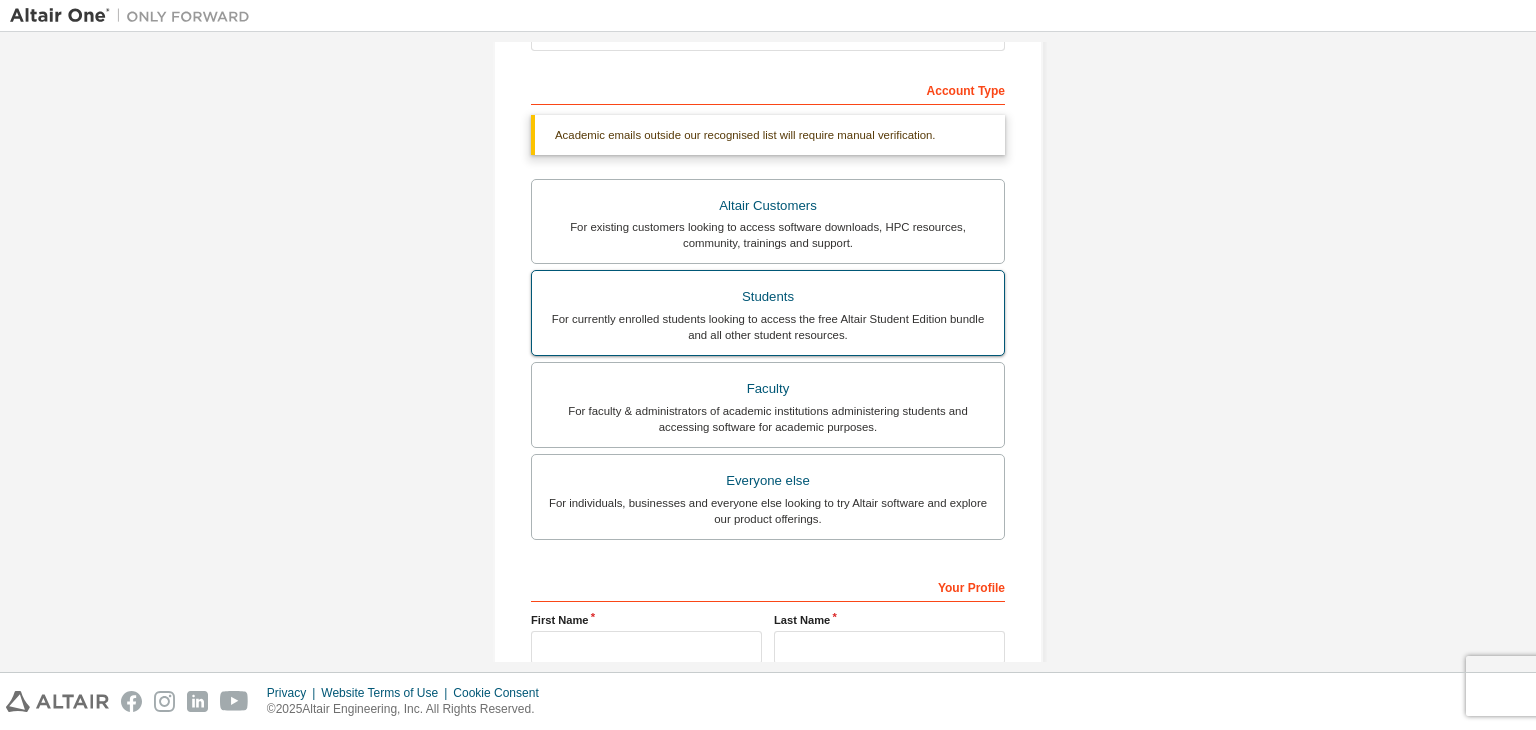 click on "For currently enrolled students looking to access the free Altair Student Edition bundle and all other student resources." at bounding box center (768, 327) 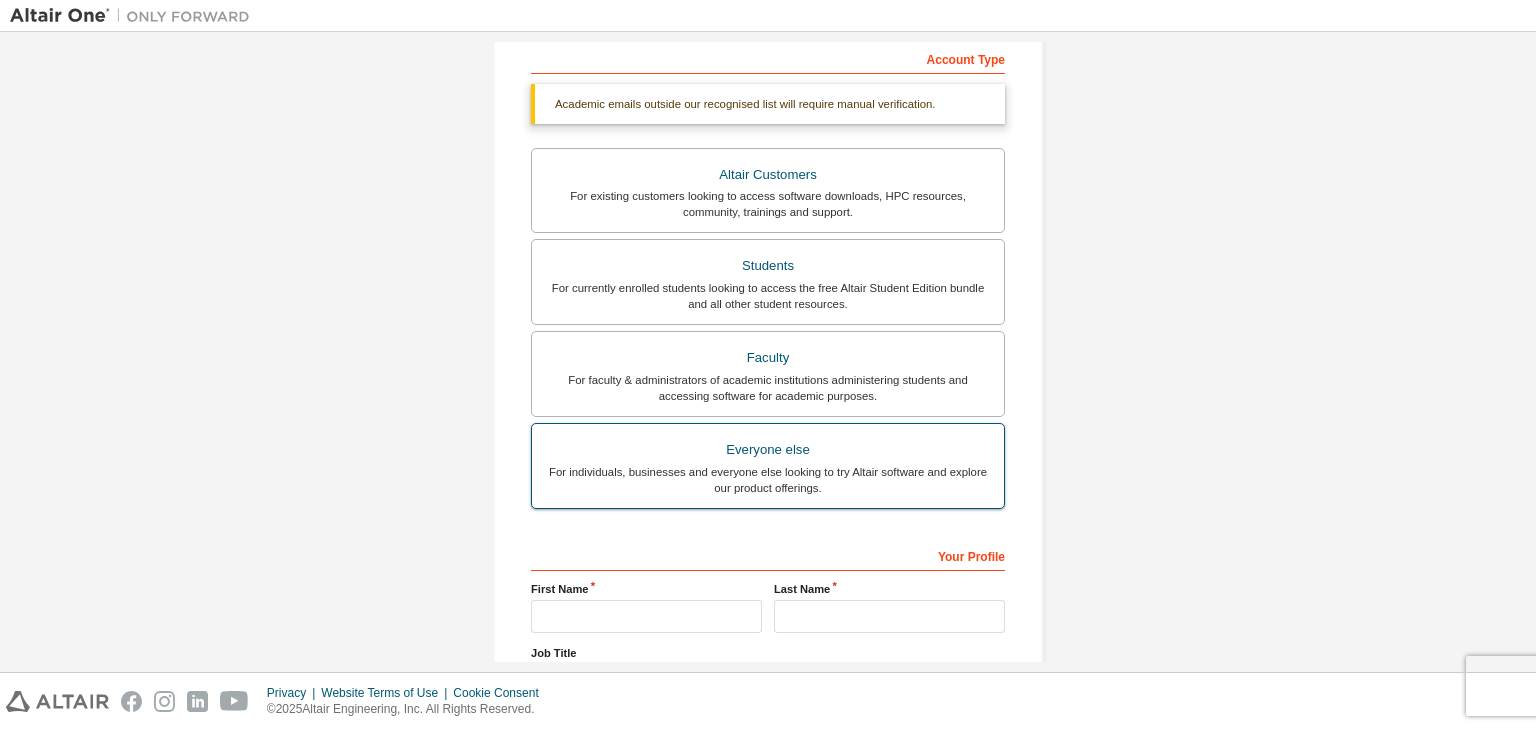scroll, scrollTop: 287, scrollLeft: 0, axis: vertical 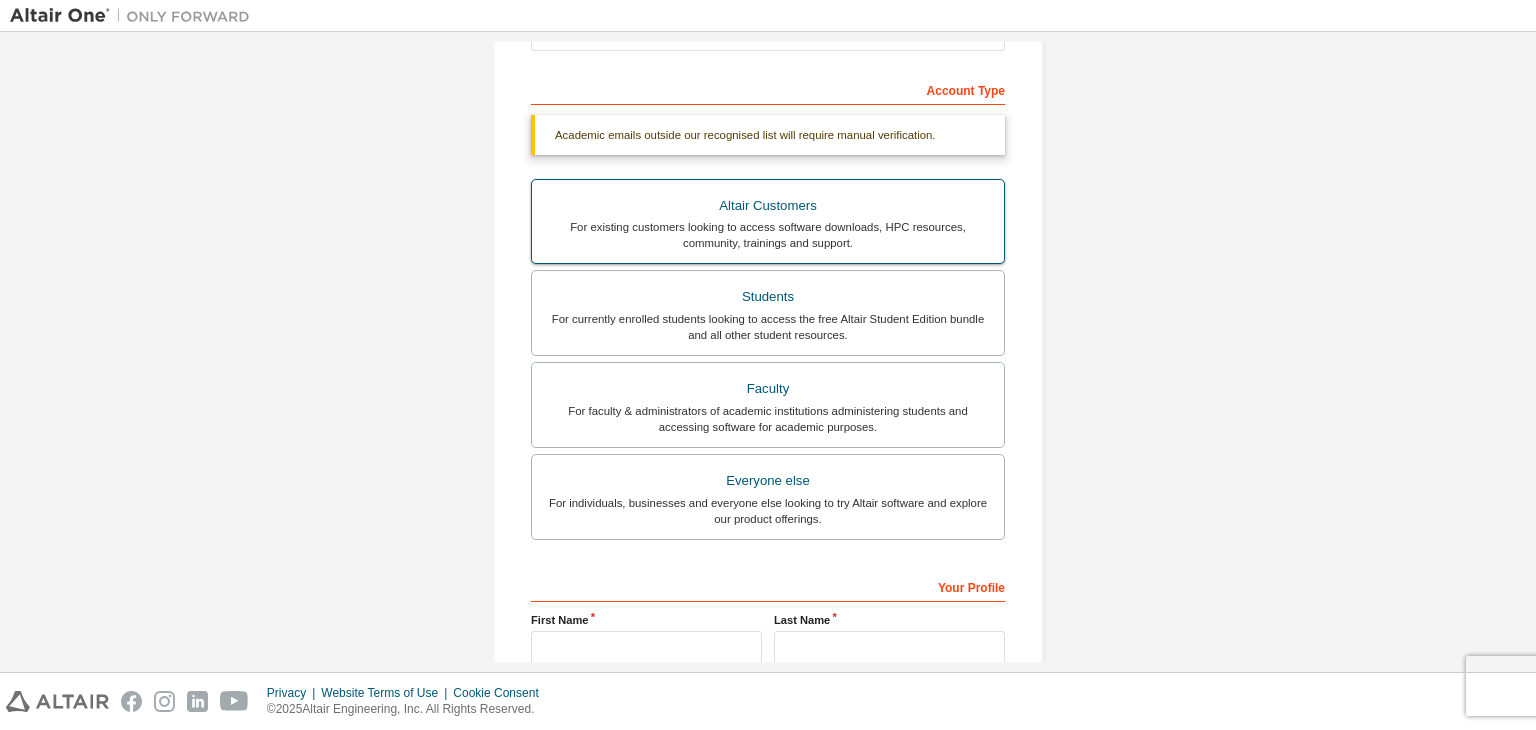 click on "Altair Customers" at bounding box center (768, 206) 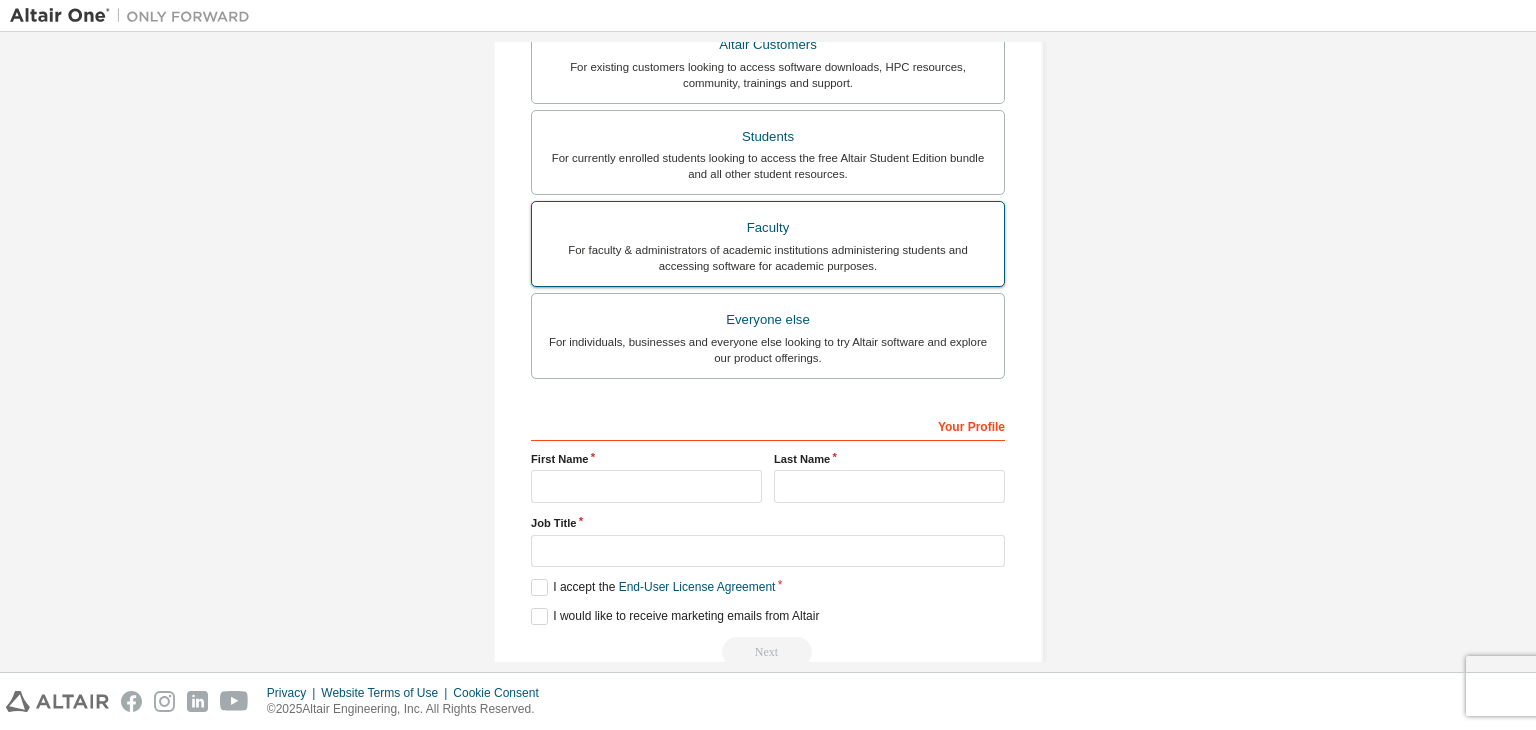 scroll, scrollTop: 504, scrollLeft: 0, axis: vertical 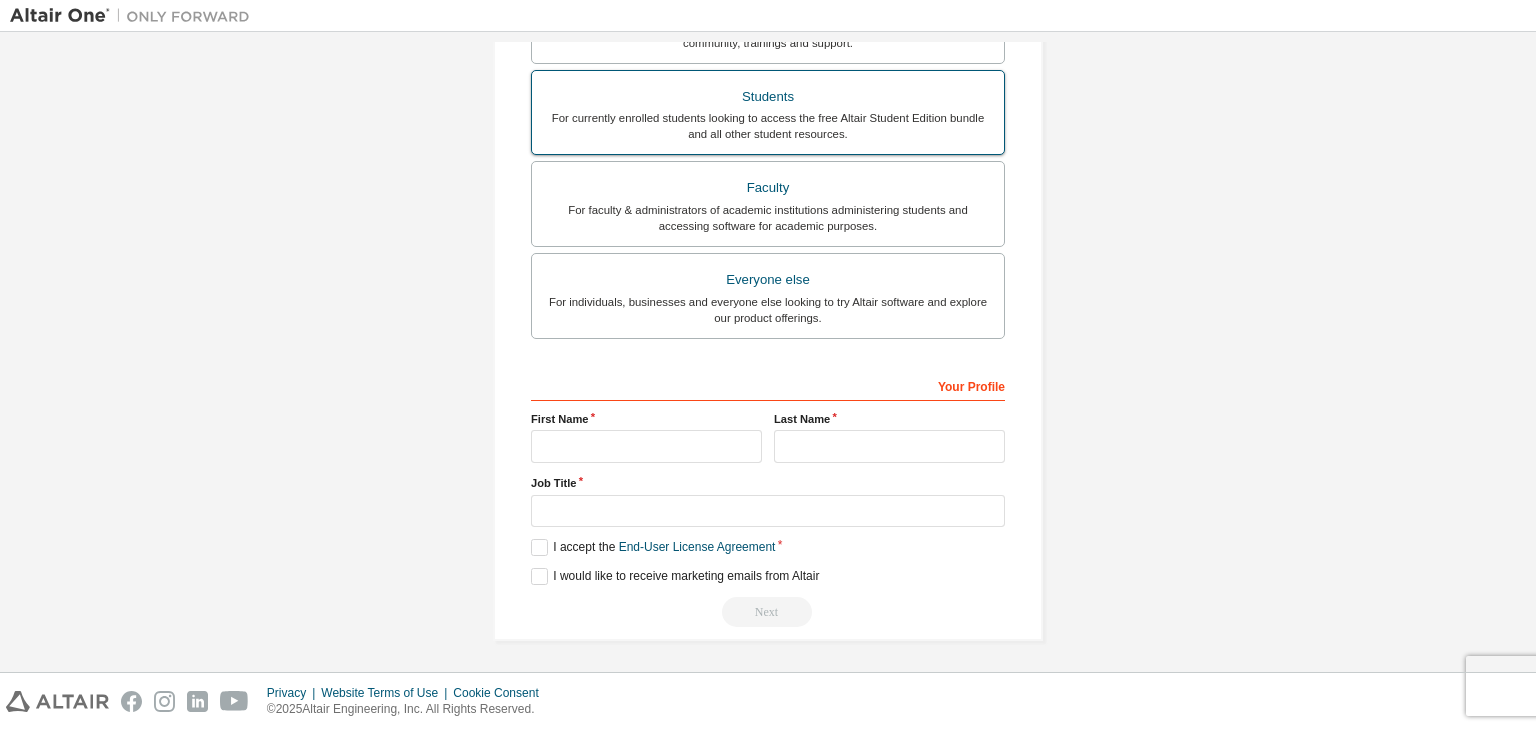 click on "For currently enrolled students looking to access the free Altair Student Edition bundle and all other student resources." at bounding box center (768, 126) 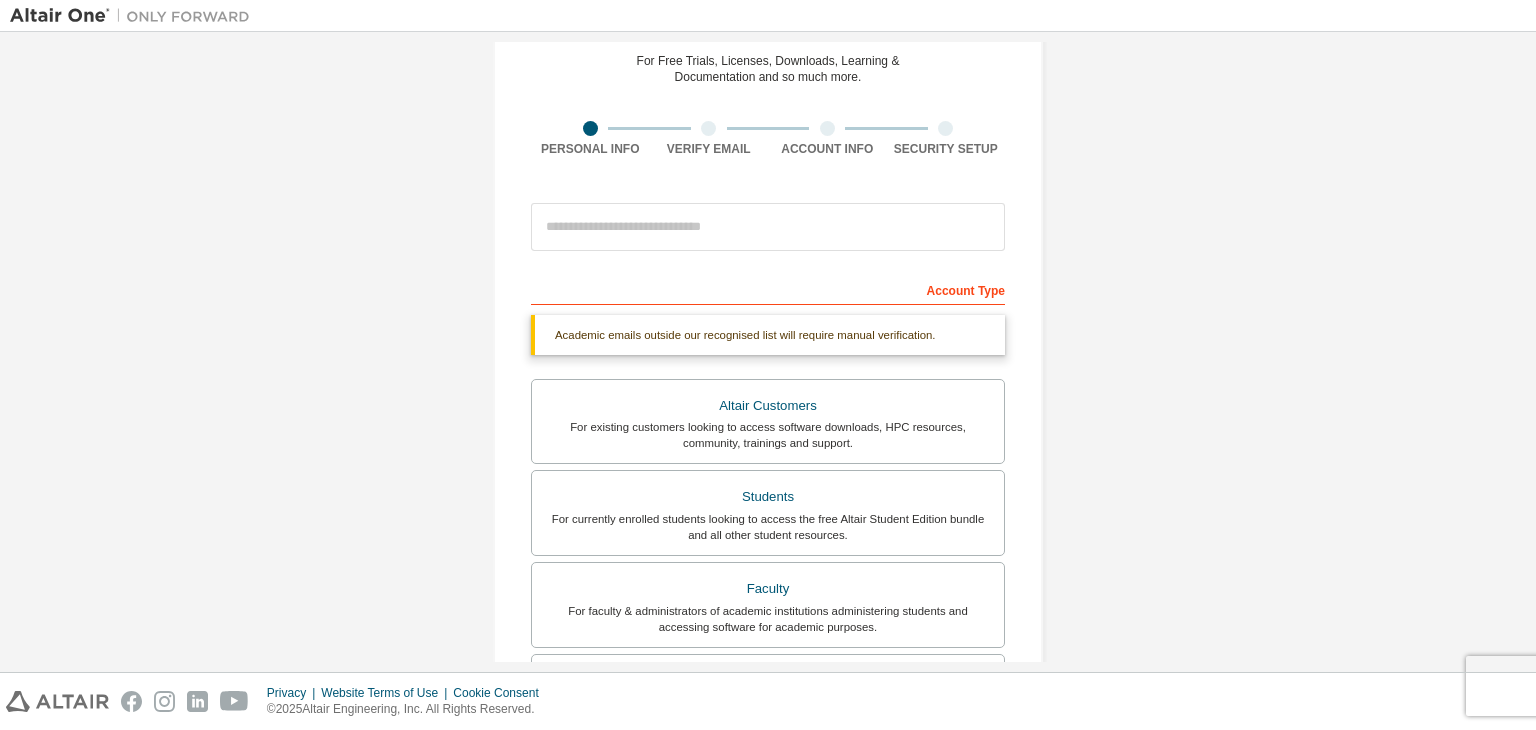 scroll, scrollTop: 0, scrollLeft: 0, axis: both 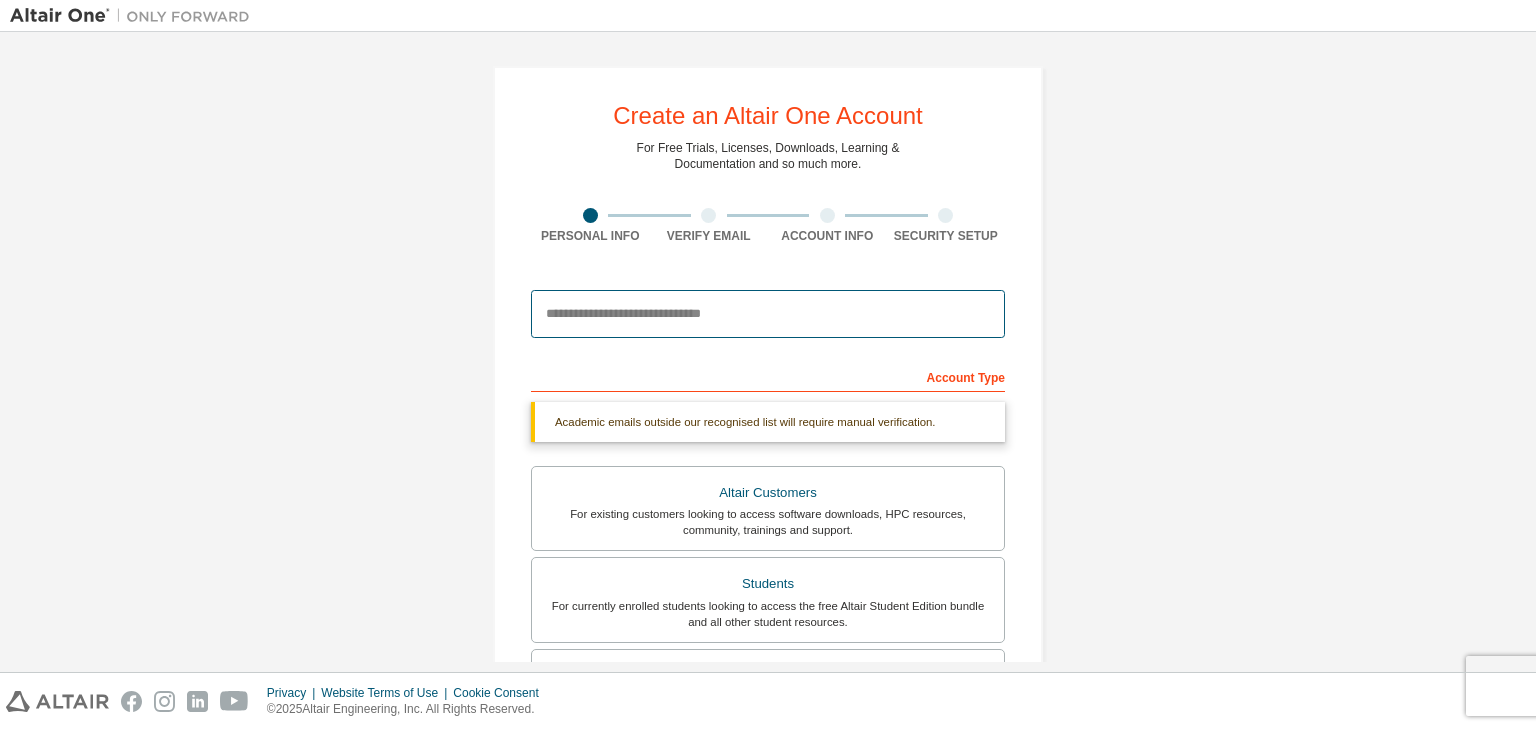 click at bounding box center (768, 314) 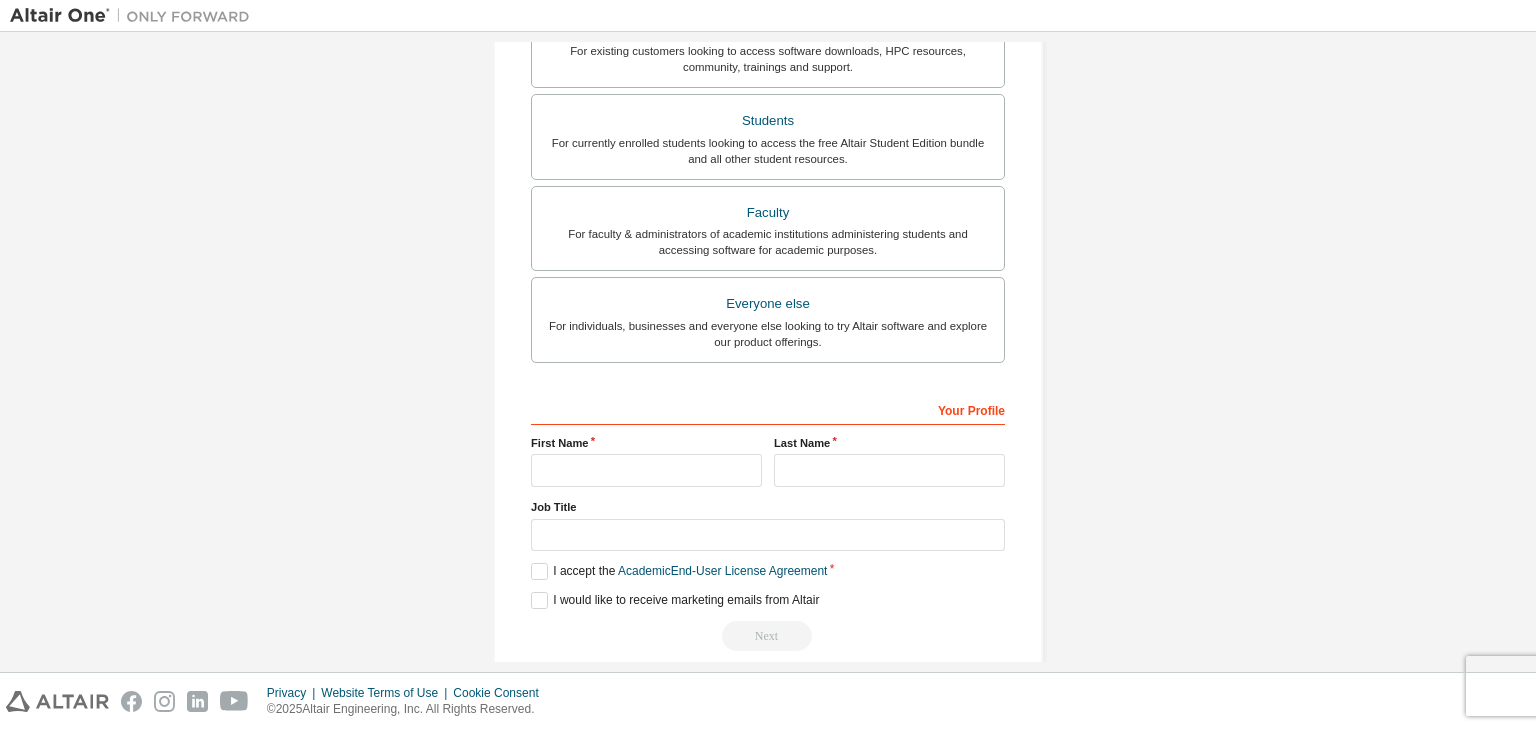 scroll, scrollTop: 435, scrollLeft: 0, axis: vertical 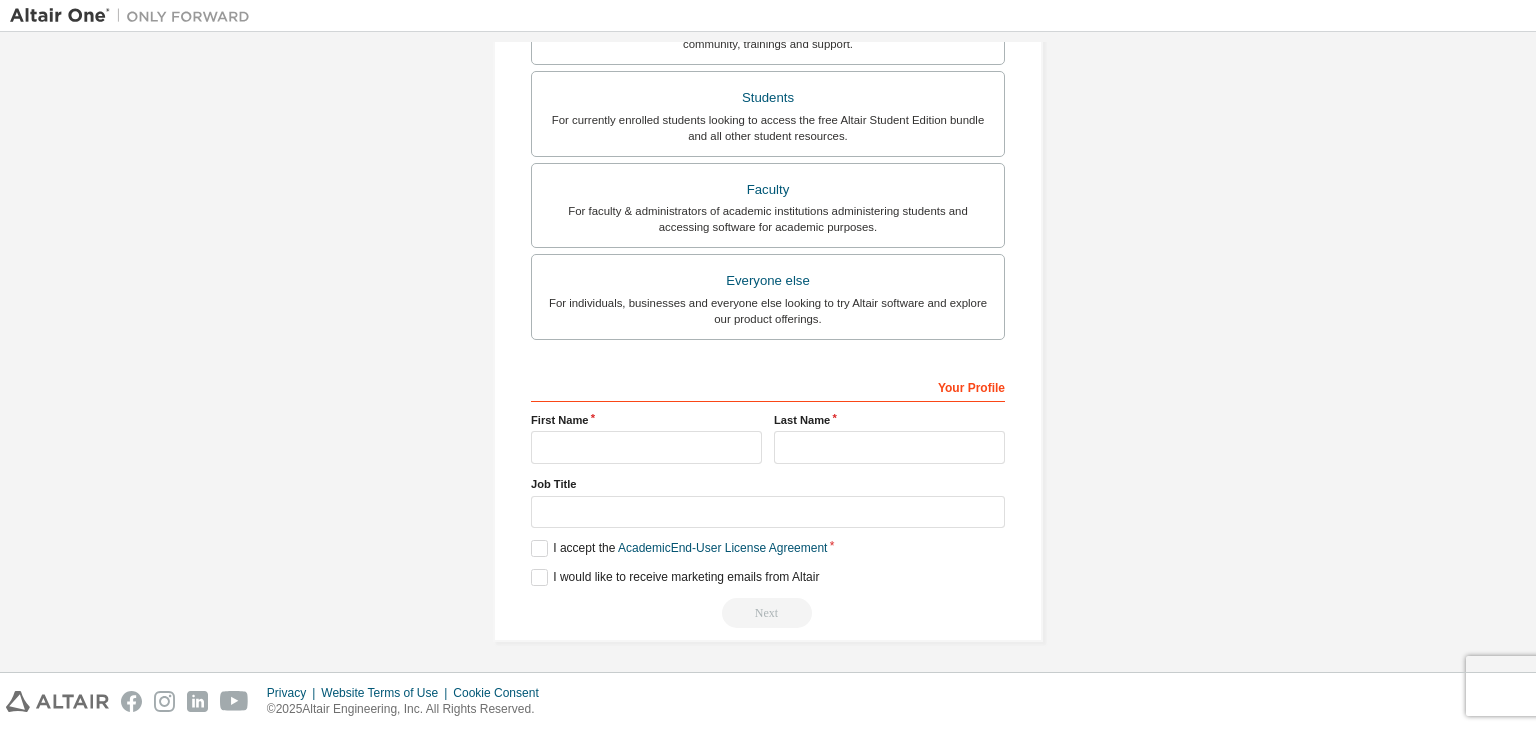 type on "**********" 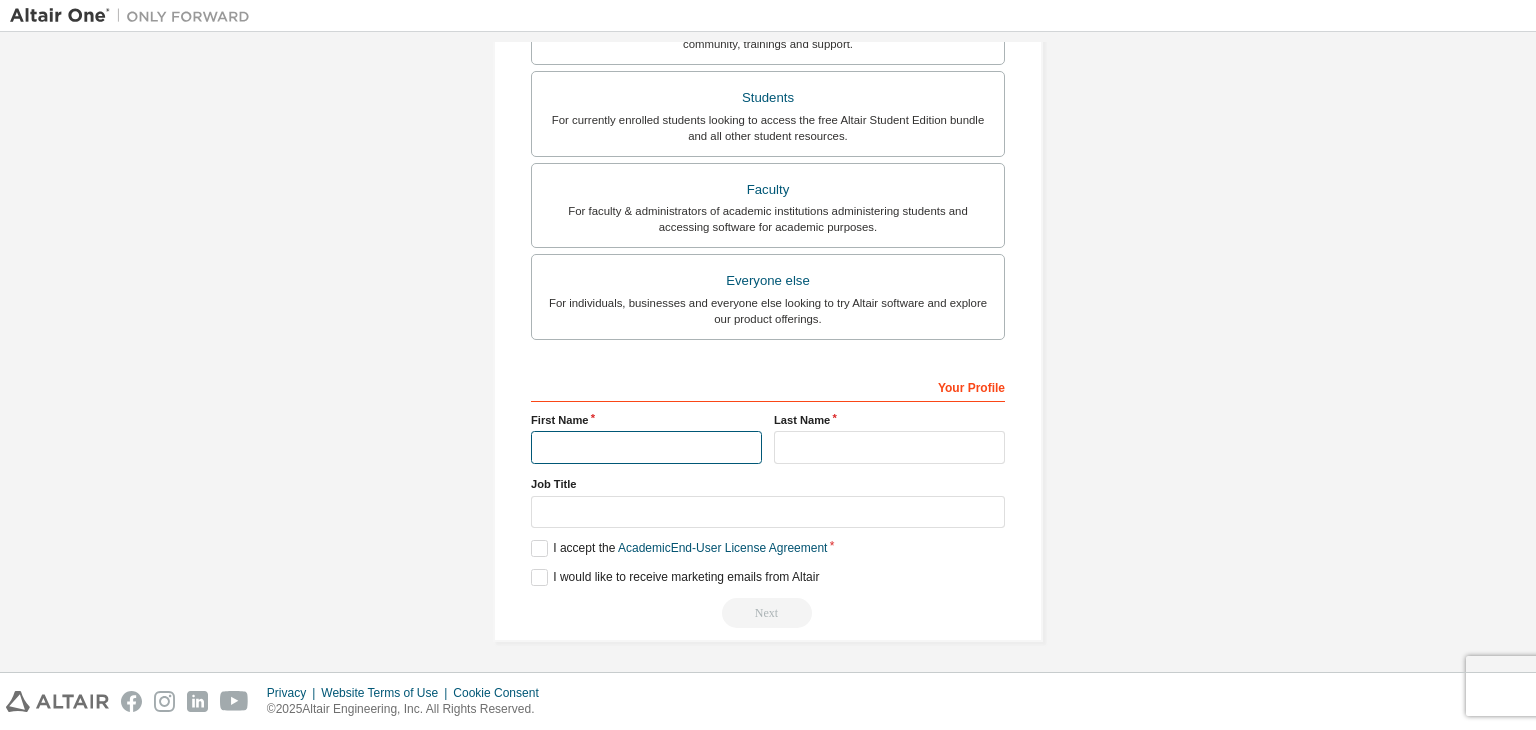 click at bounding box center [646, 447] 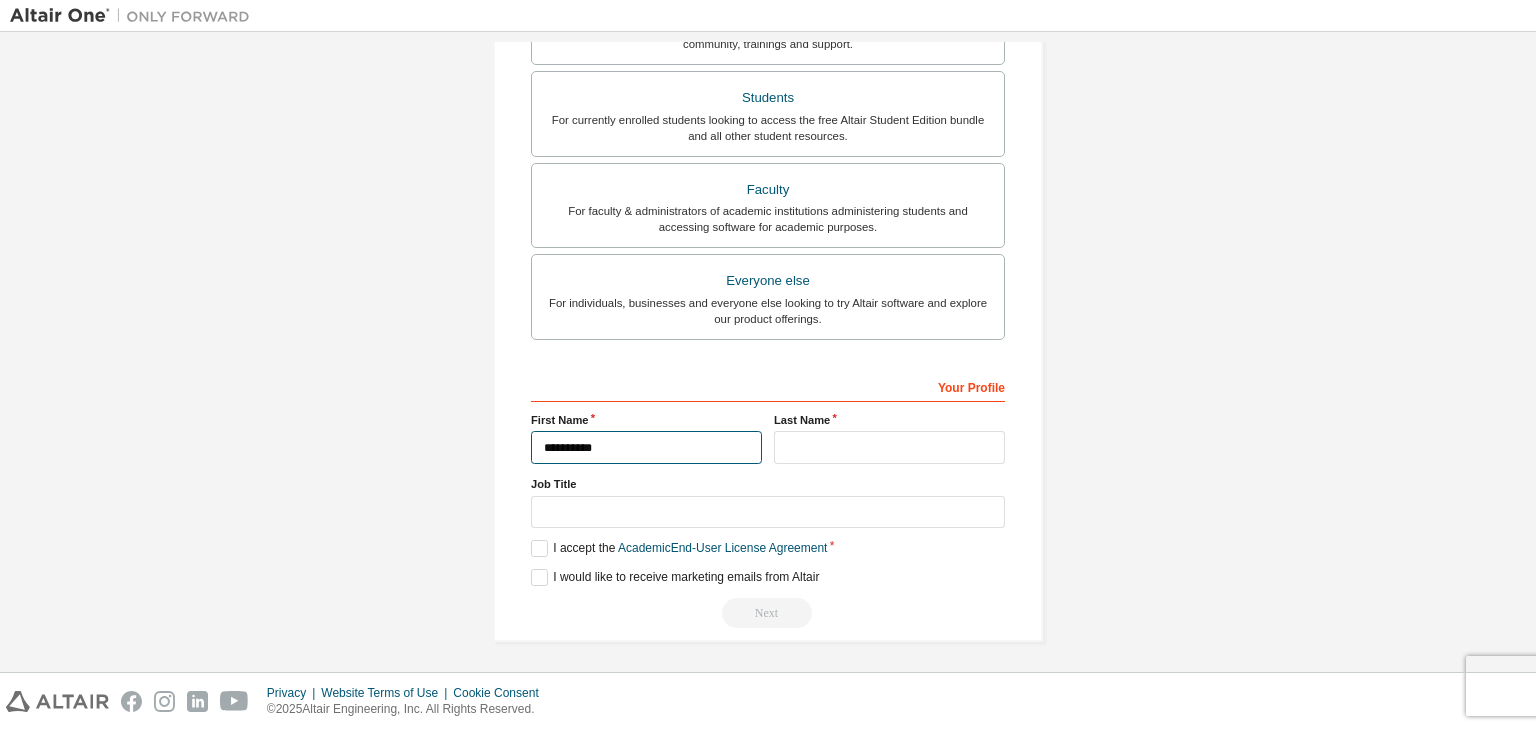 type on "**********" 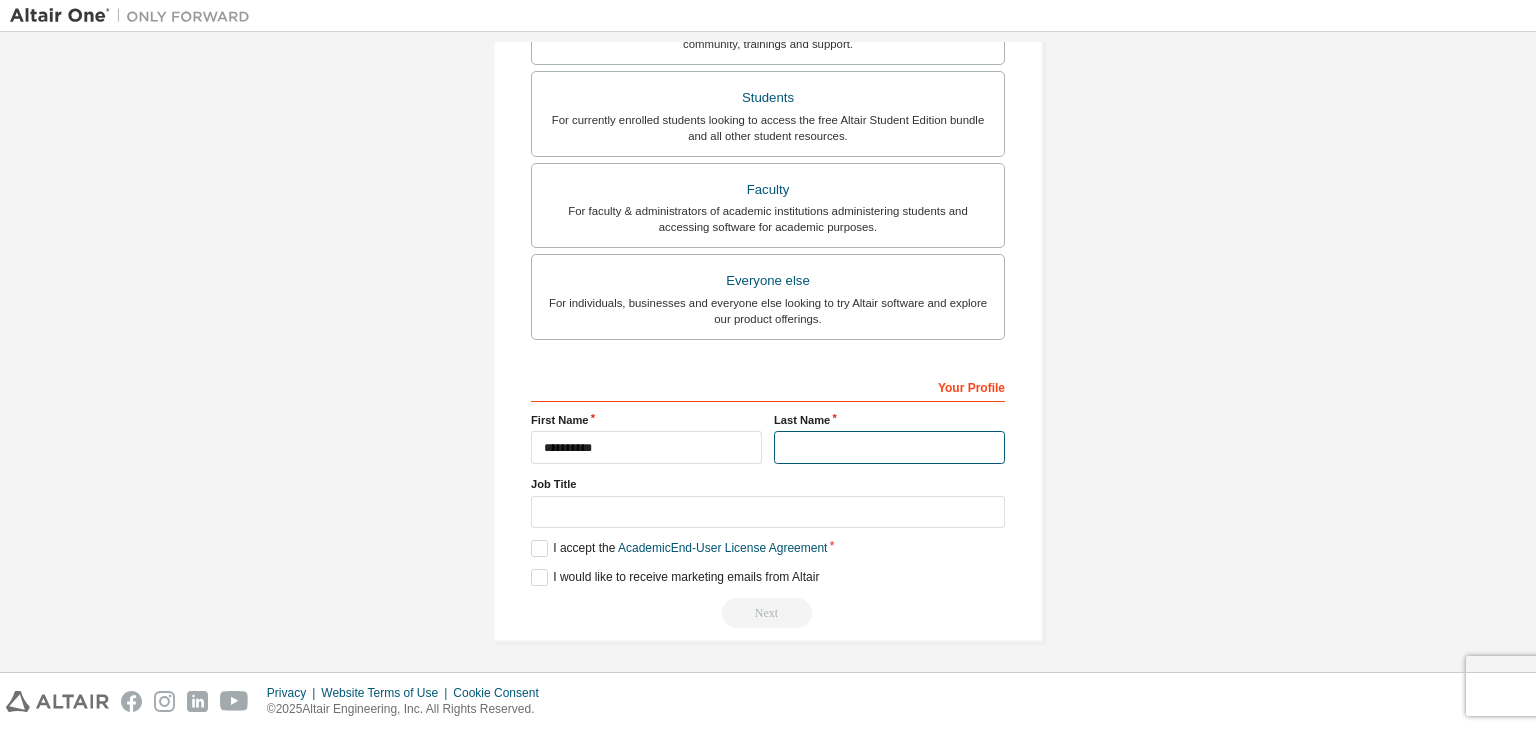 click at bounding box center [889, 447] 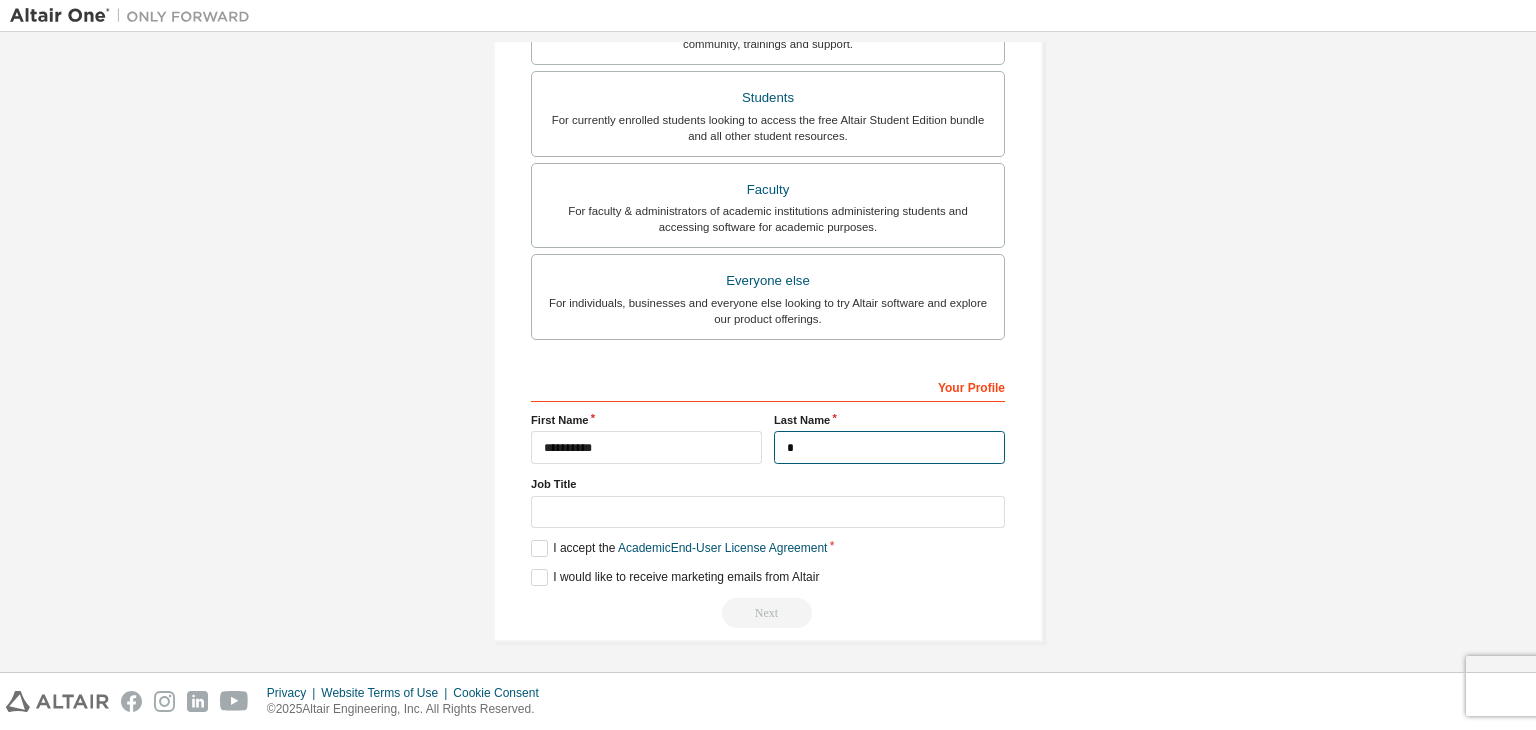 type on "*" 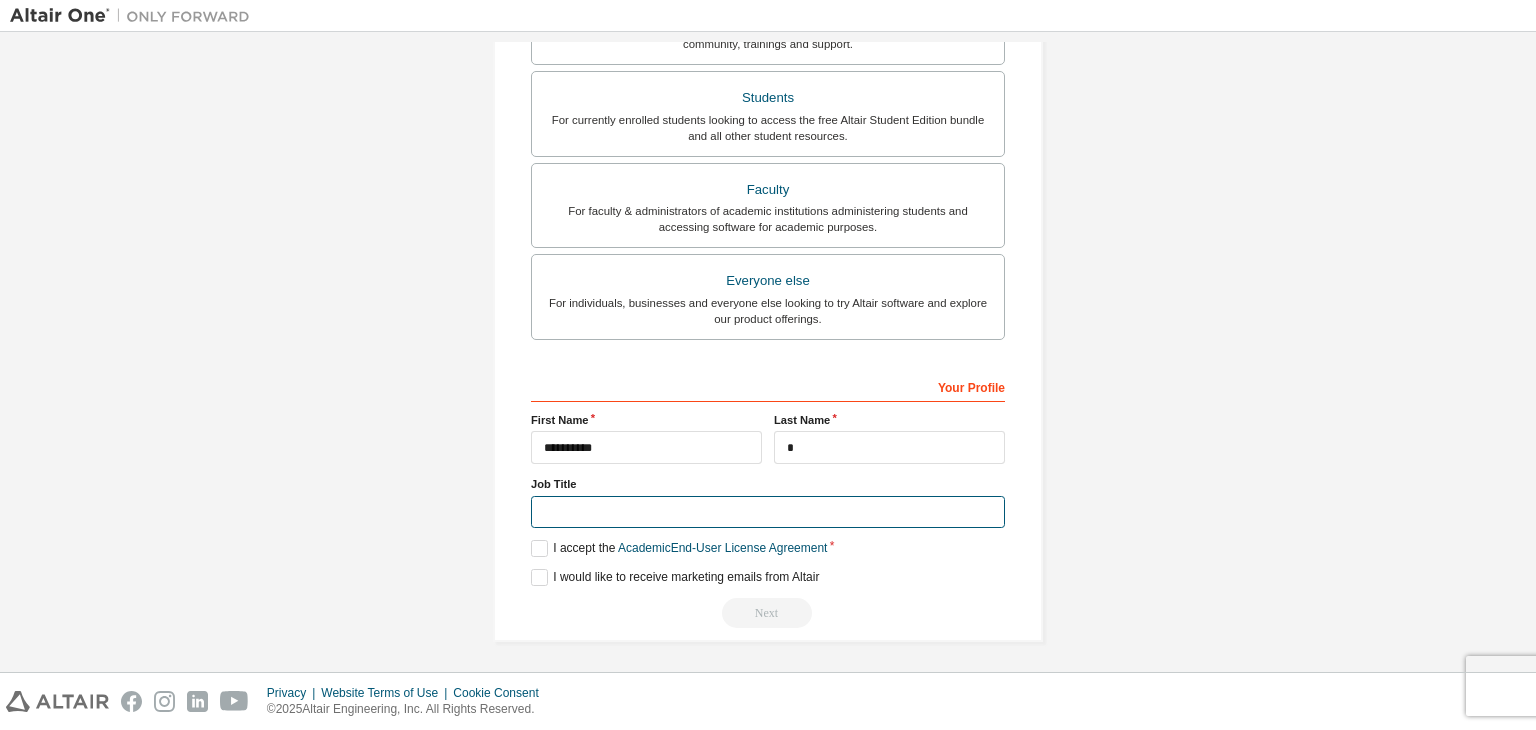 click at bounding box center (768, 512) 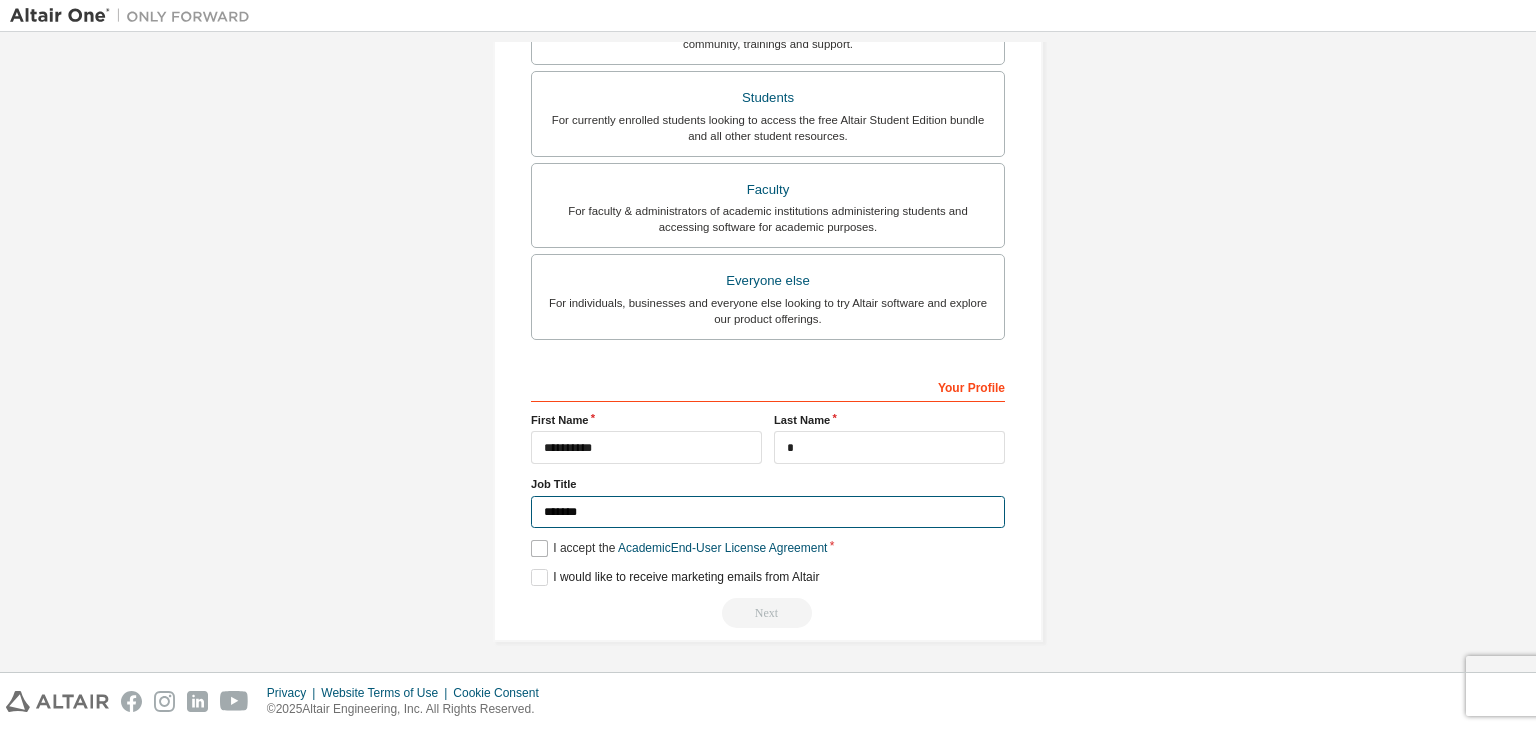 type on "*******" 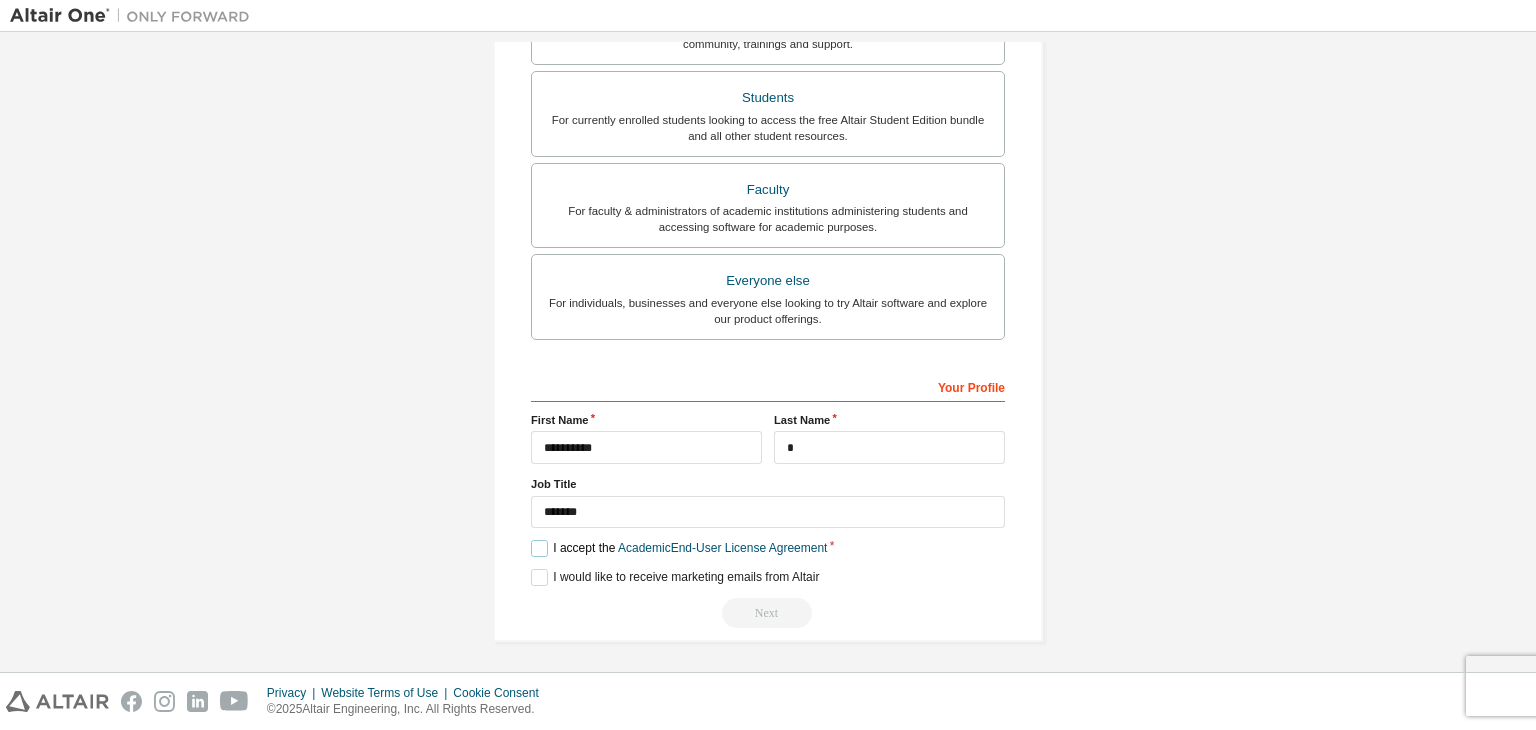 click on "I accept the   Academic   End-User License Agreement" at bounding box center [679, 548] 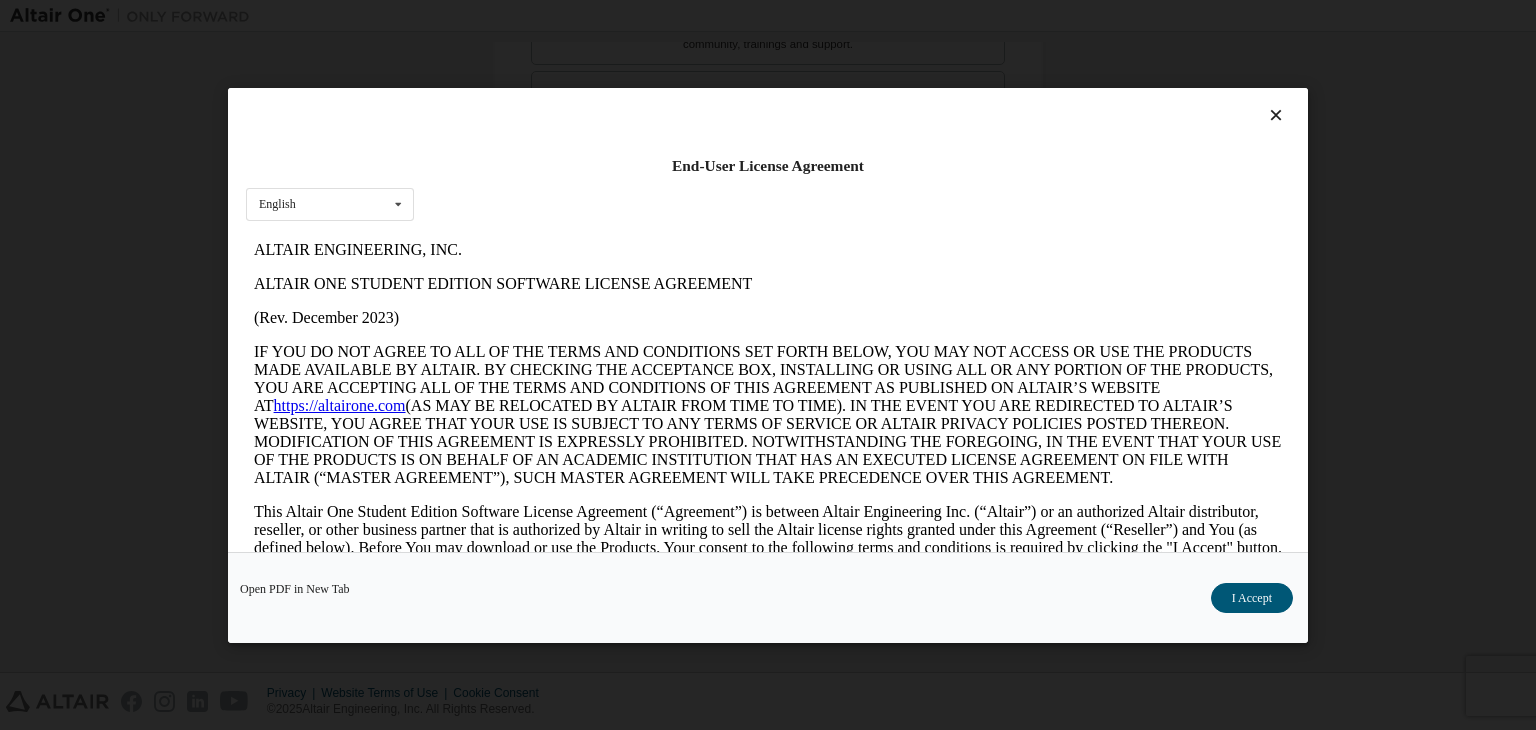 scroll, scrollTop: 0, scrollLeft: 0, axis: both 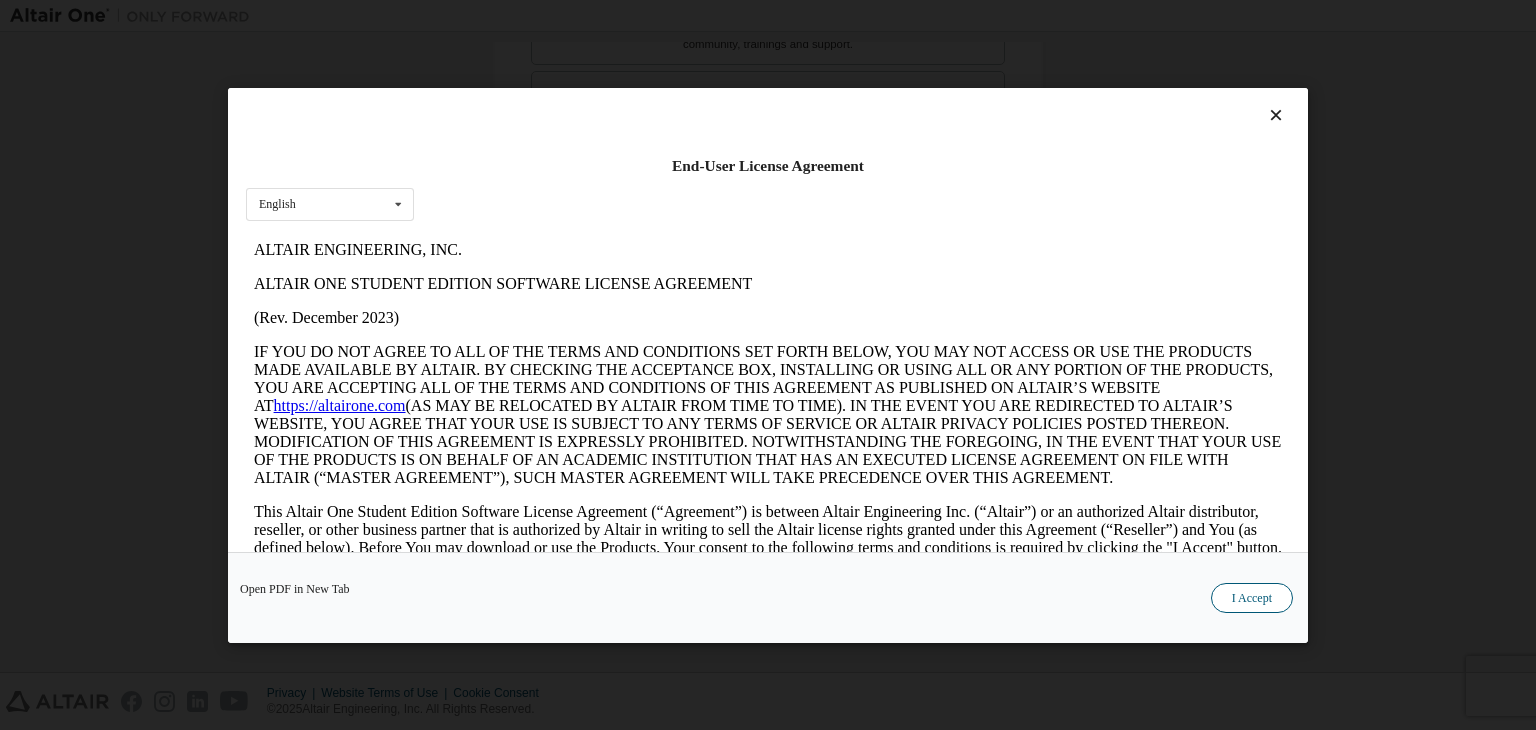 click on "I Accept" at bounding box center [1252, 598] 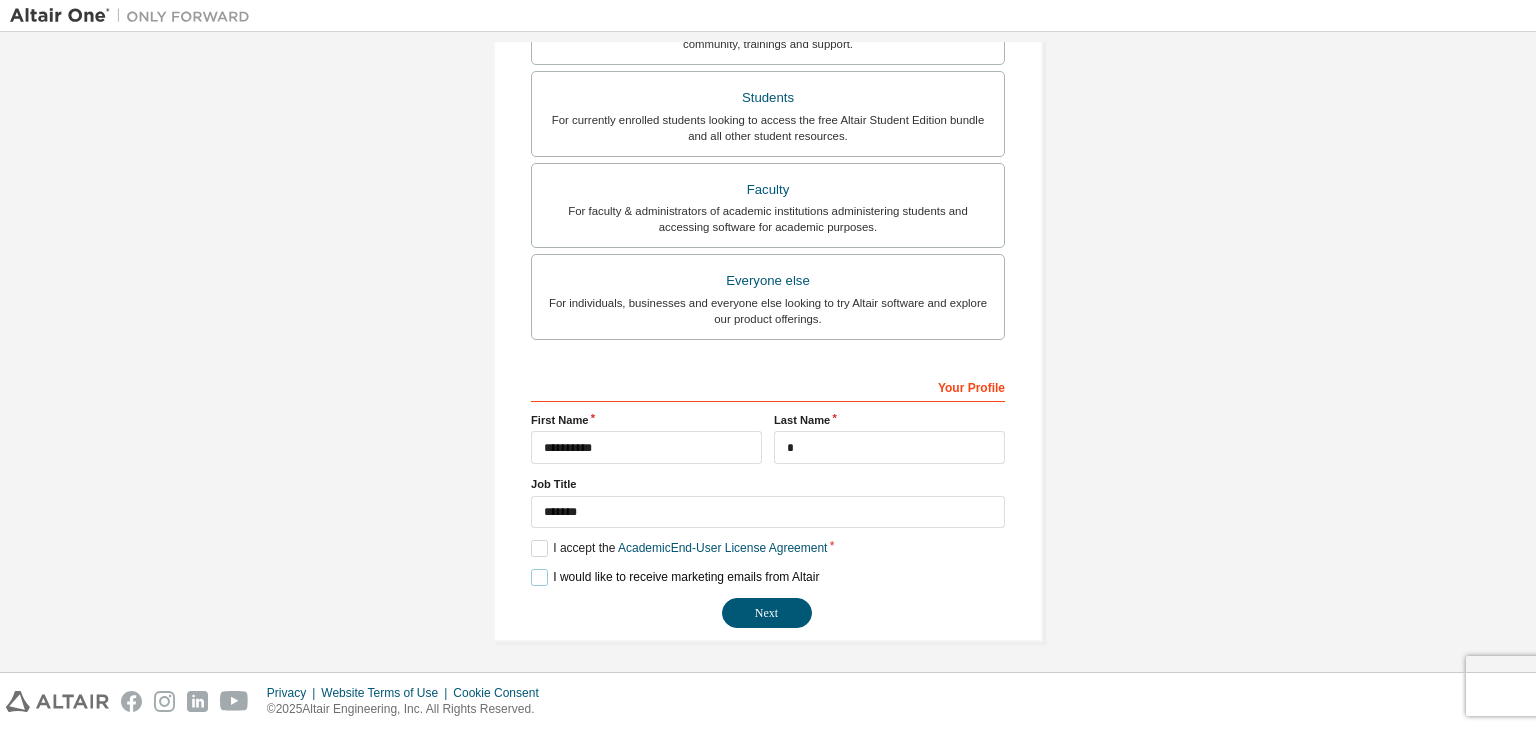 click on "I would like to receive marketing emails from Altair" at bounding box center (675, 577) 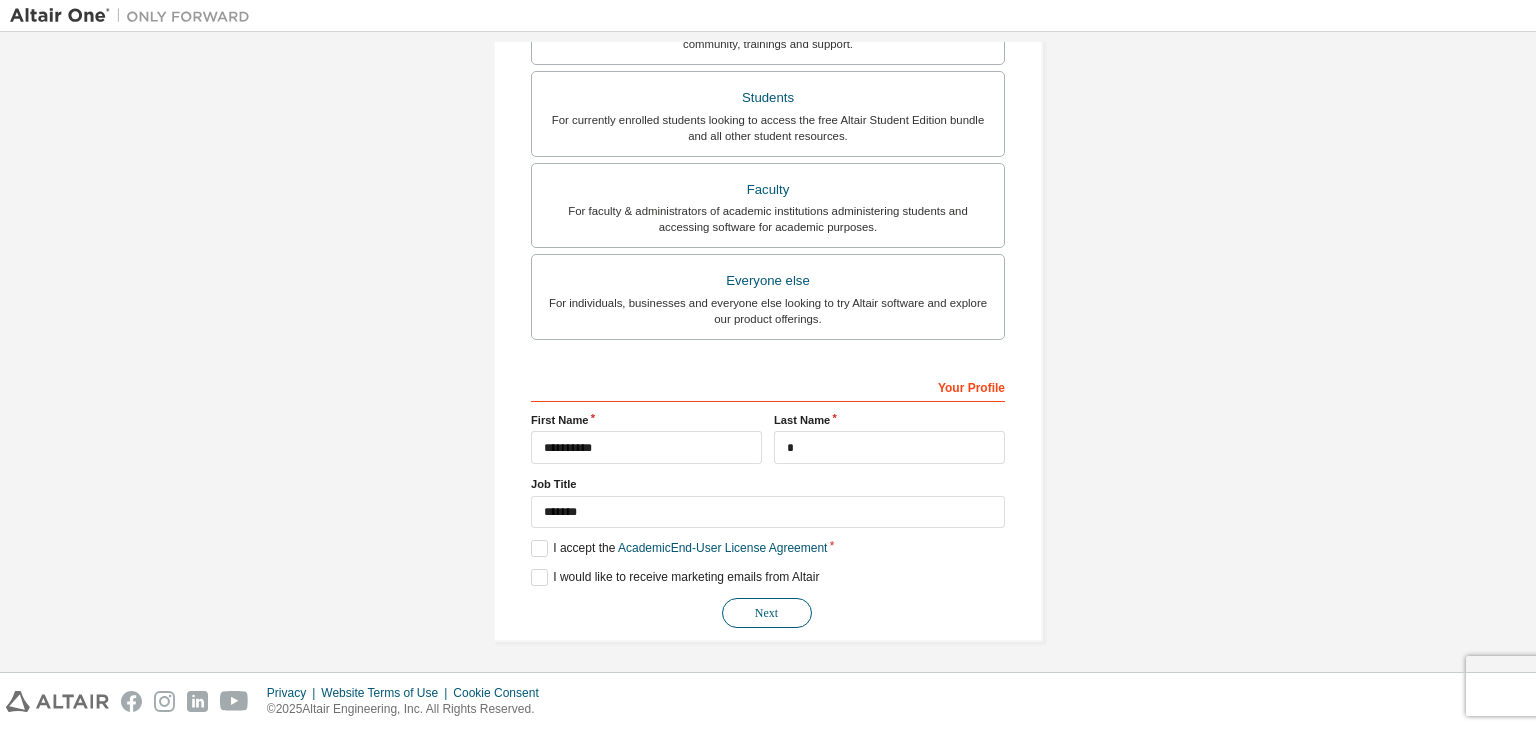 click on "Next" at bounding box center (767, 613) 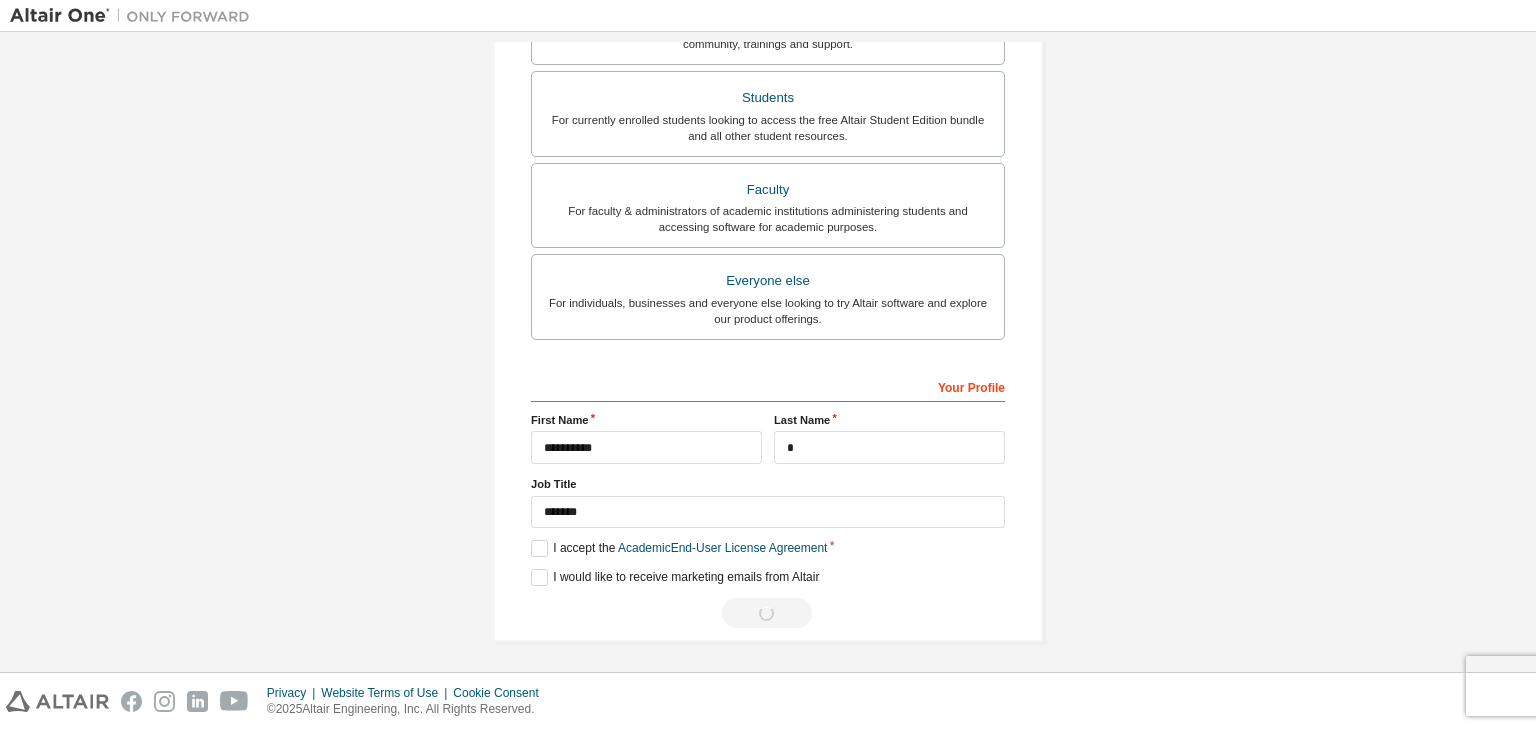 scroll, scrollTop: 0, scrollLeft: 0, axis: both 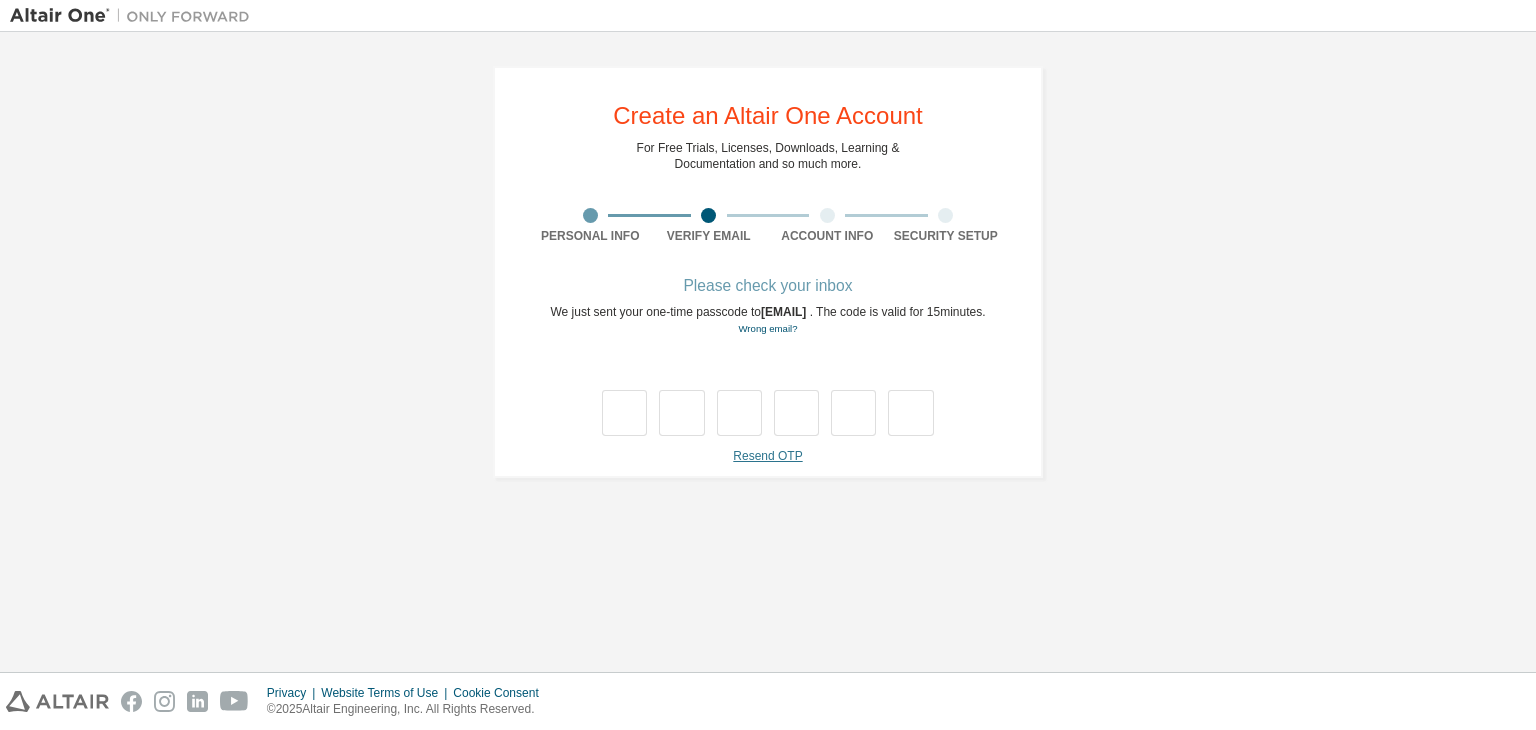 click on "Resend OTP" at bounding box center (767, 456) 